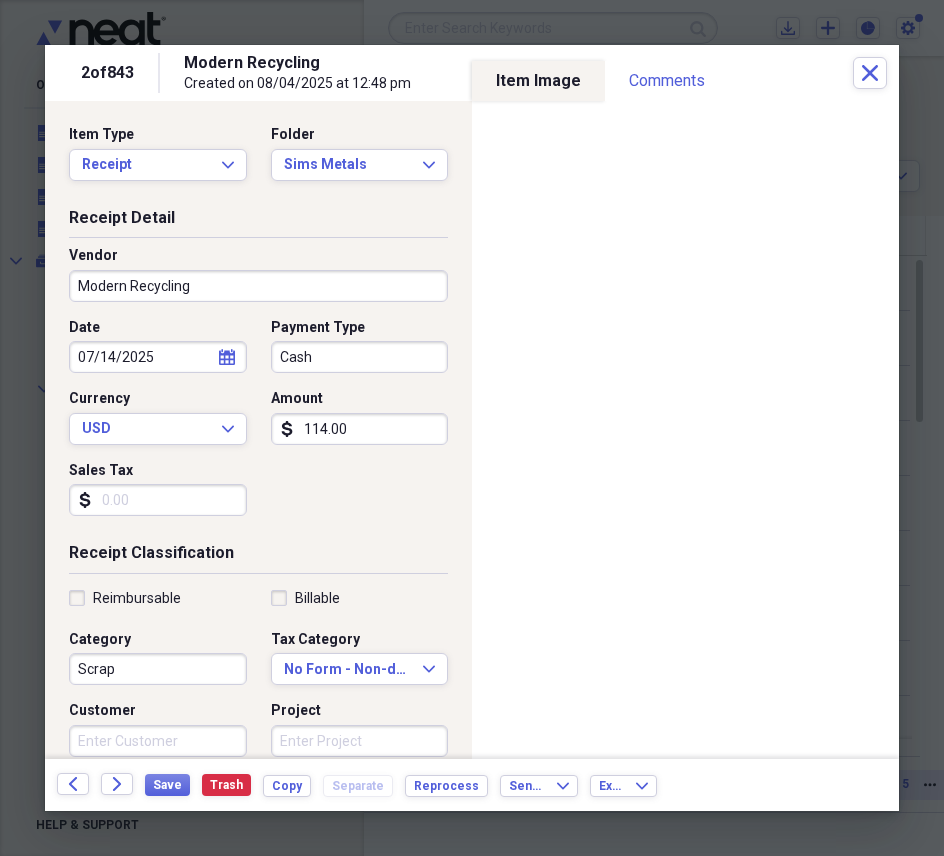 scroll, scrollTop: 0, scrollLeft: 0, axis: both 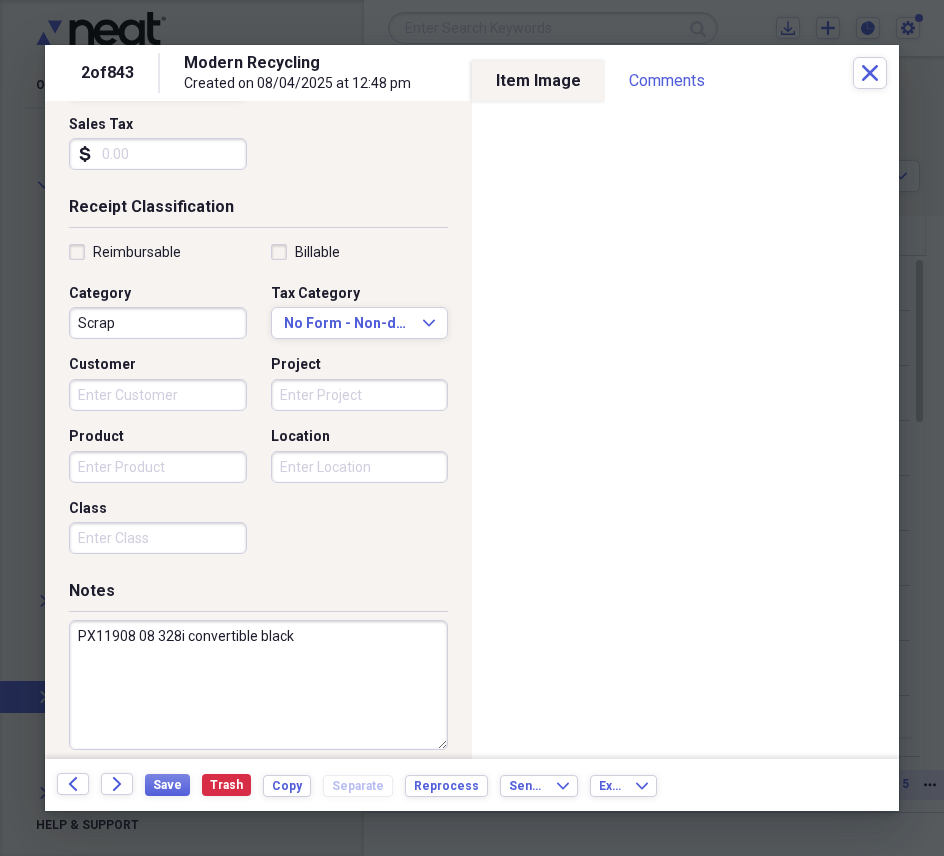 drag, startPoint x: 339, startPoint y: 572, endPoint x: 339, endPoint y: 599, distance: 27 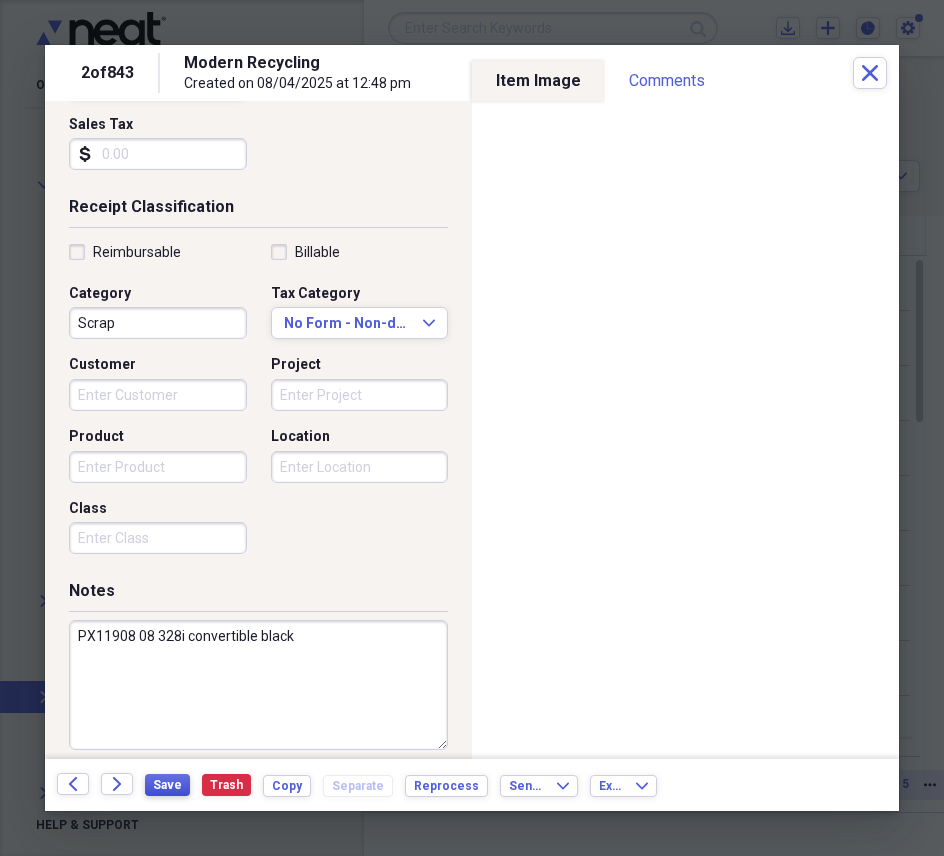 click on "Save" at bounding box center (167, 785) 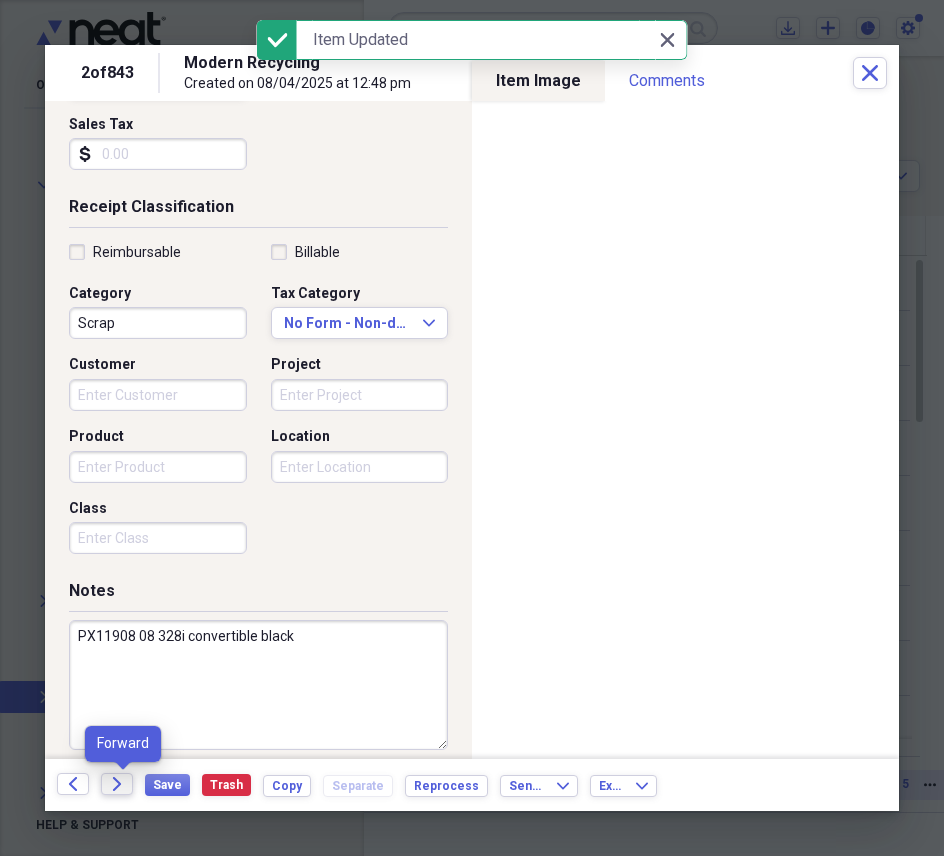 click on "Forward" 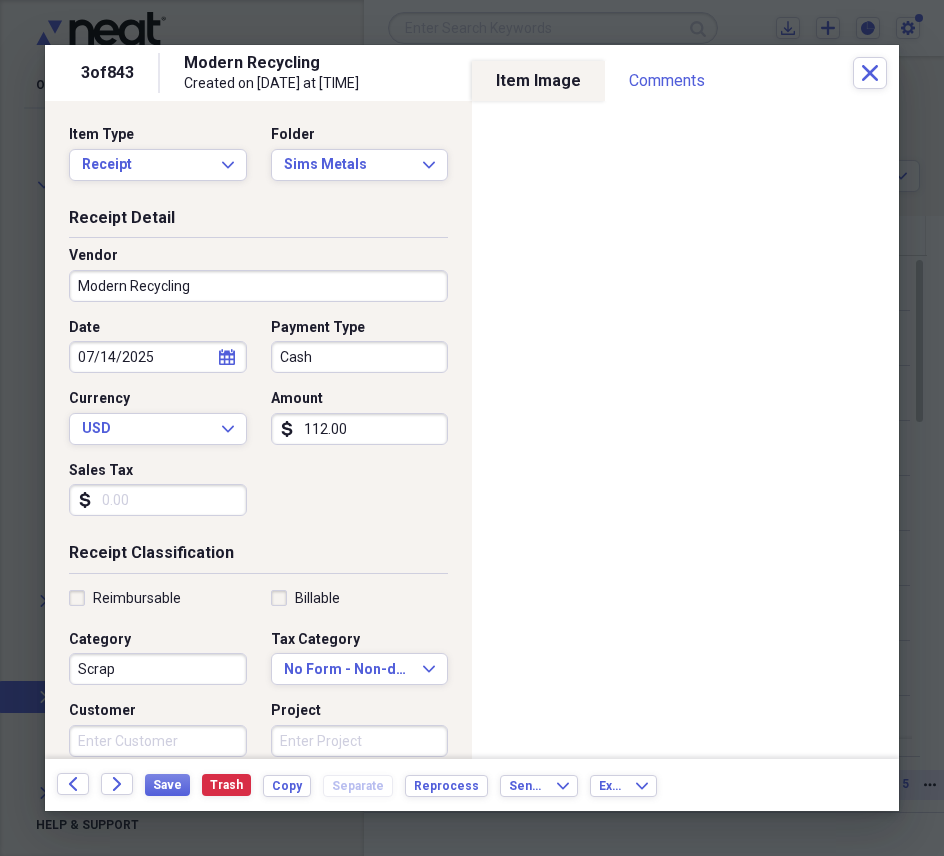 click on "Receipt Classification" at bounding box center [258, 557] 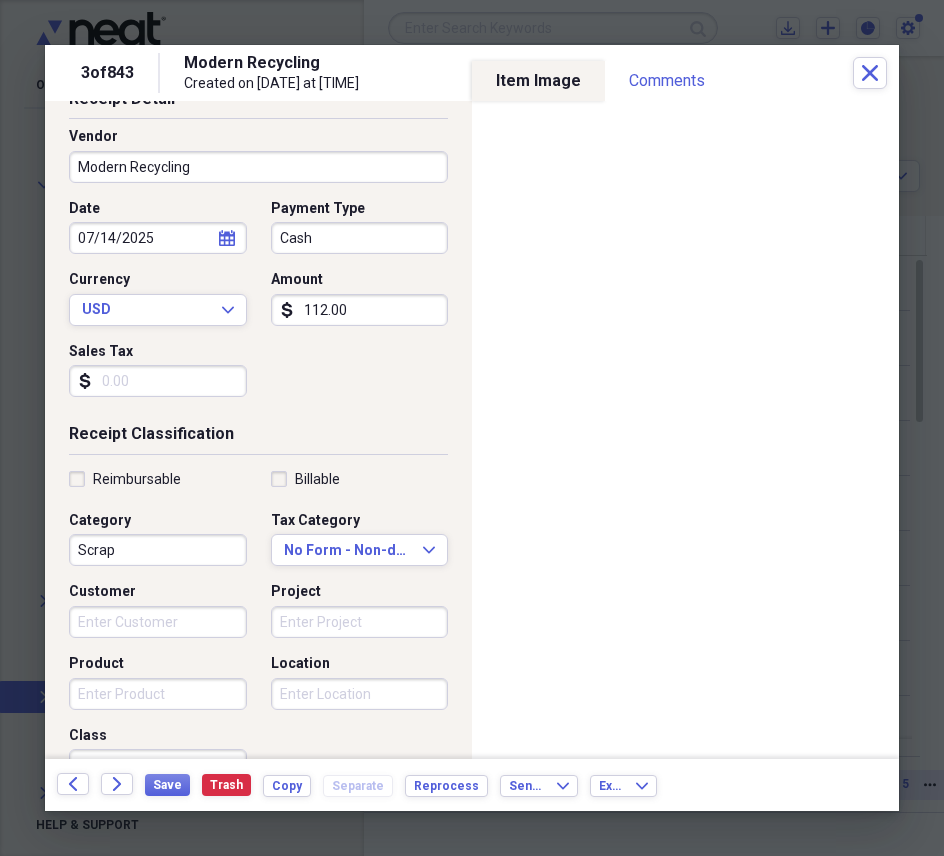 scroll, scrollTop: 363, scrollLeft: 0, axis: vertical 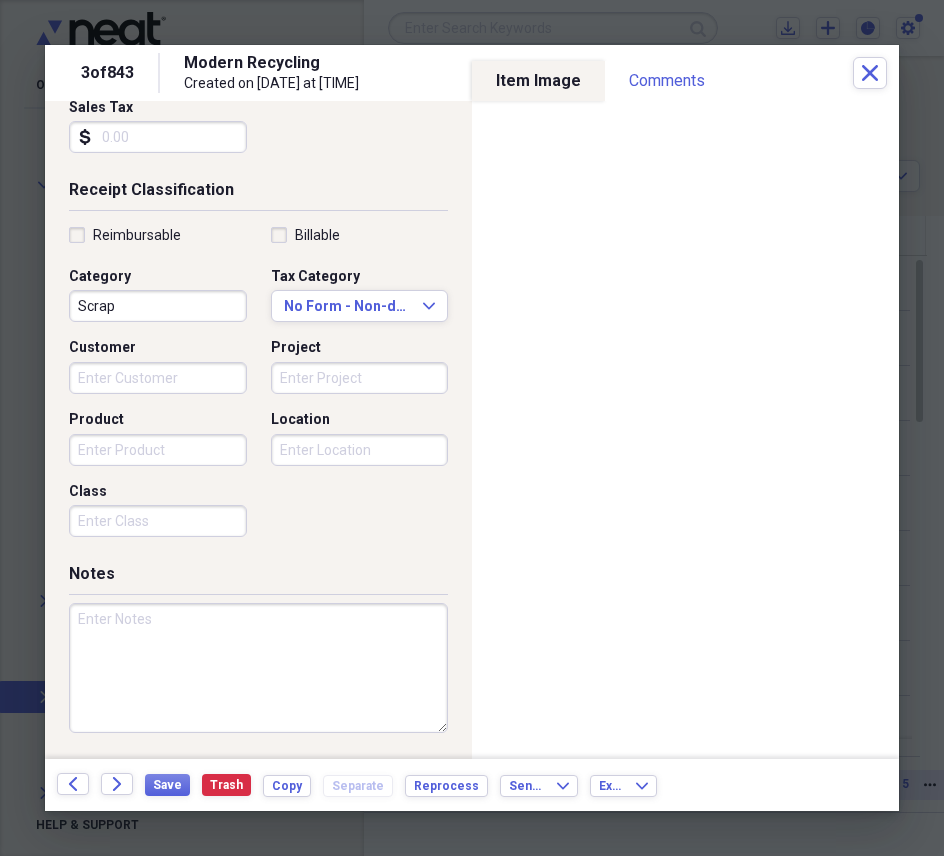 drag, startPoint x: 287, startPoint y: 666, endPoint x: 256, endPoint y: 669, distance: 31.144823 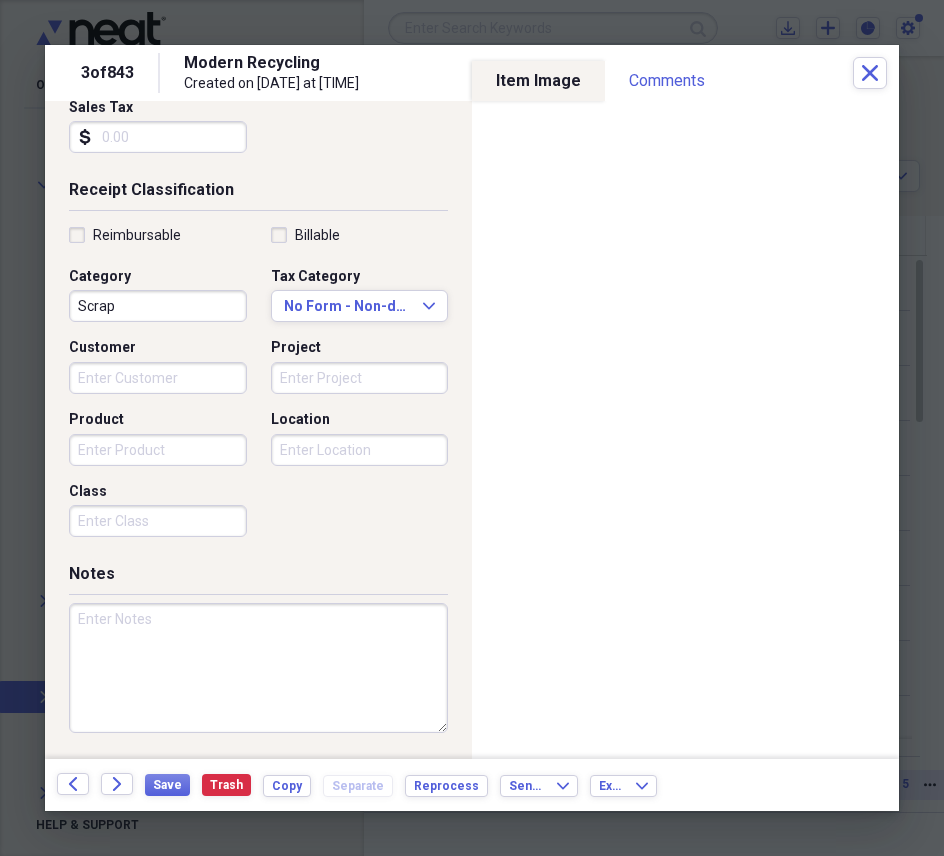 paste on "G189585 17 440xi coupe black" 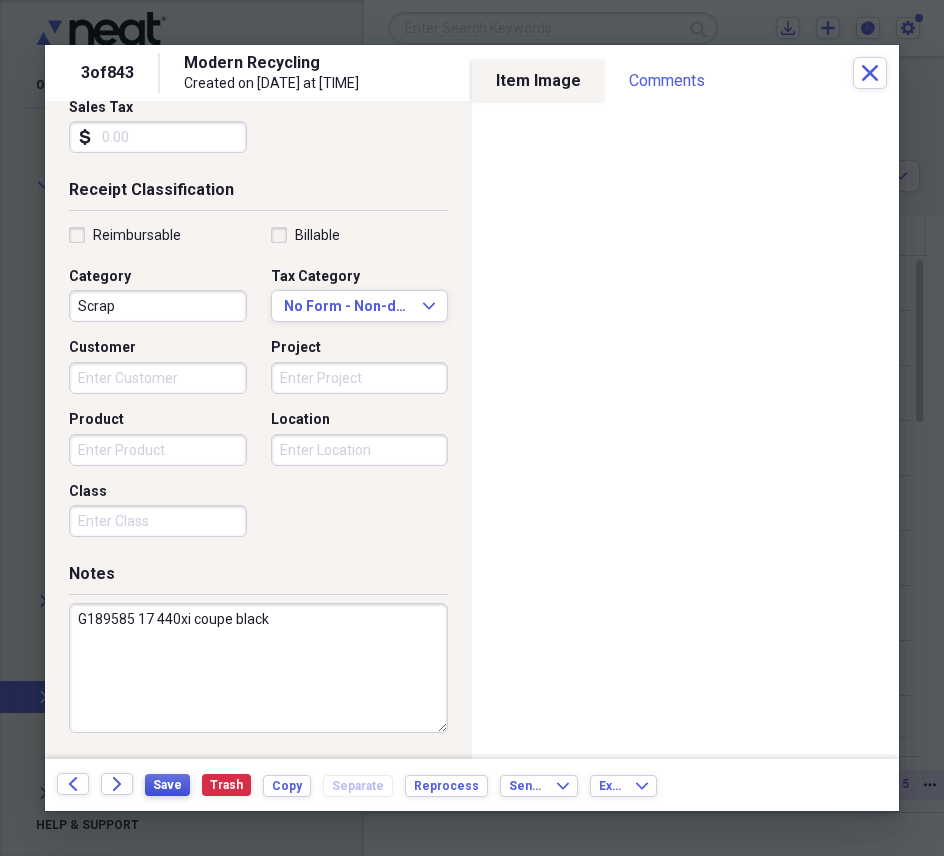 type on "G189585 17 440xi coupe black" 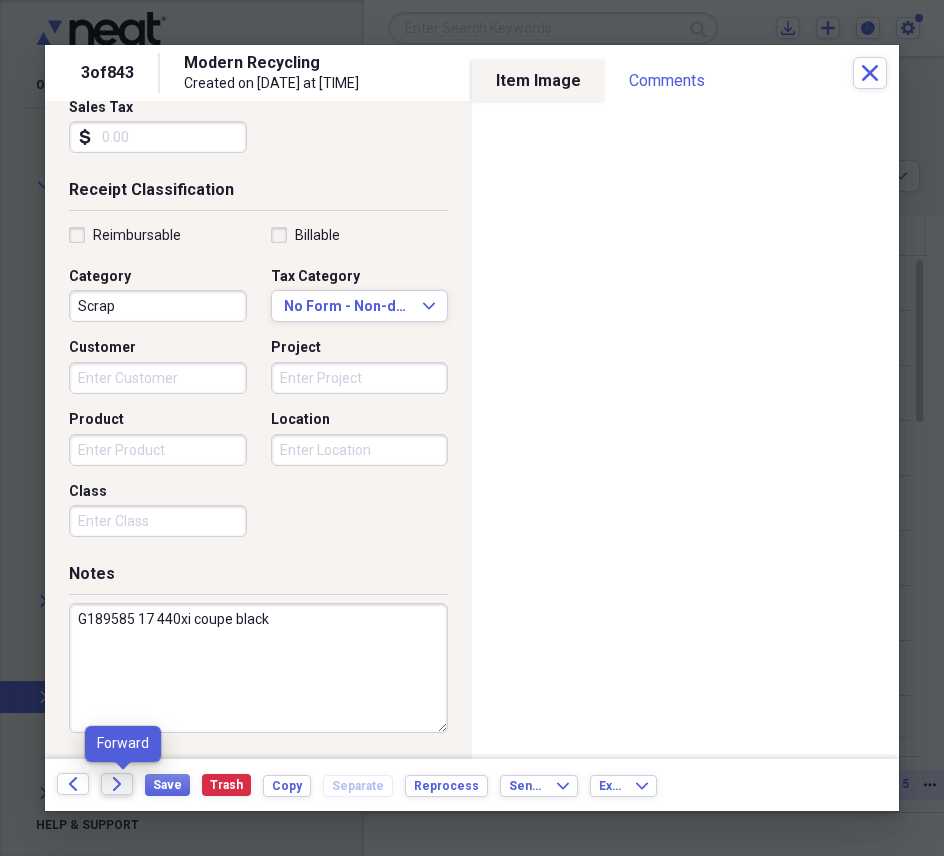click on "Forward" 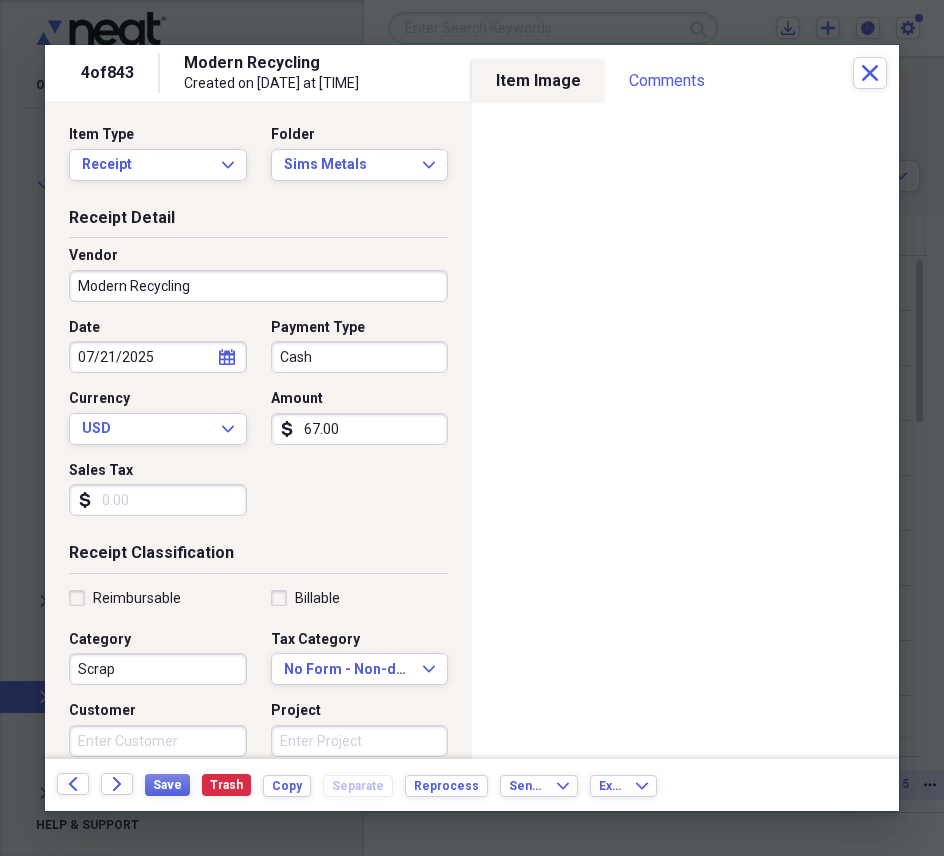 drag, startPoint x: 386, startPoint y: 543, endPoint x: 406, endPoint y: 542, distance: 20.024984 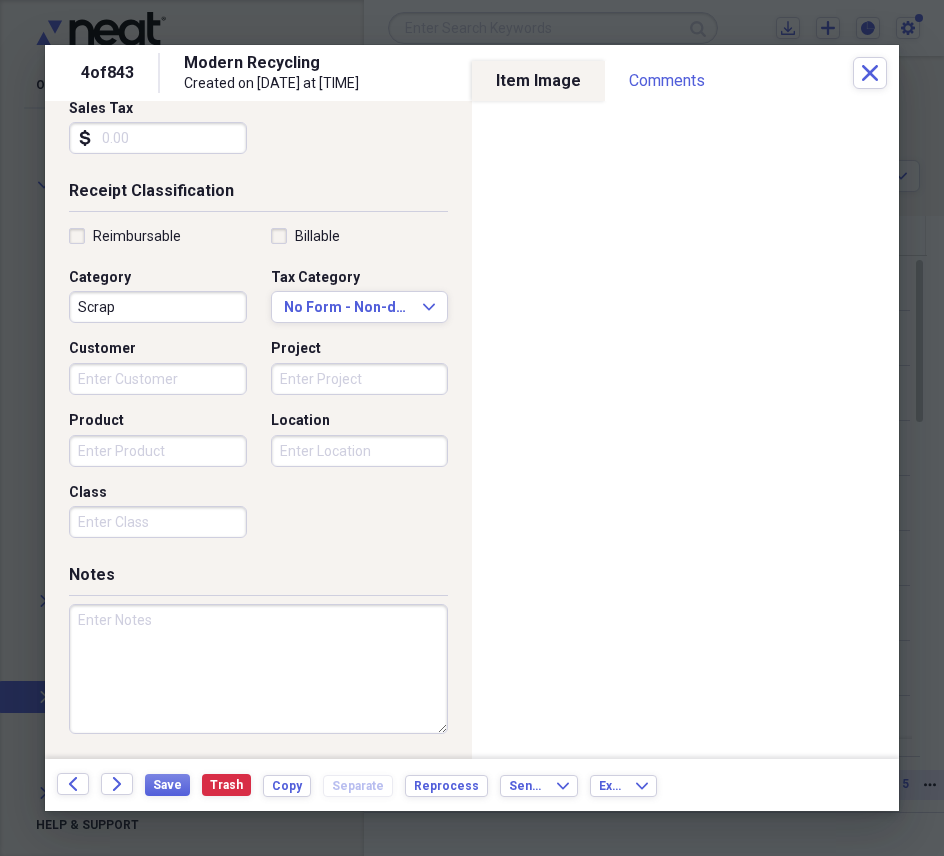 scroll, scrollTop: 363, scrollLeft: 0, axis: vertical 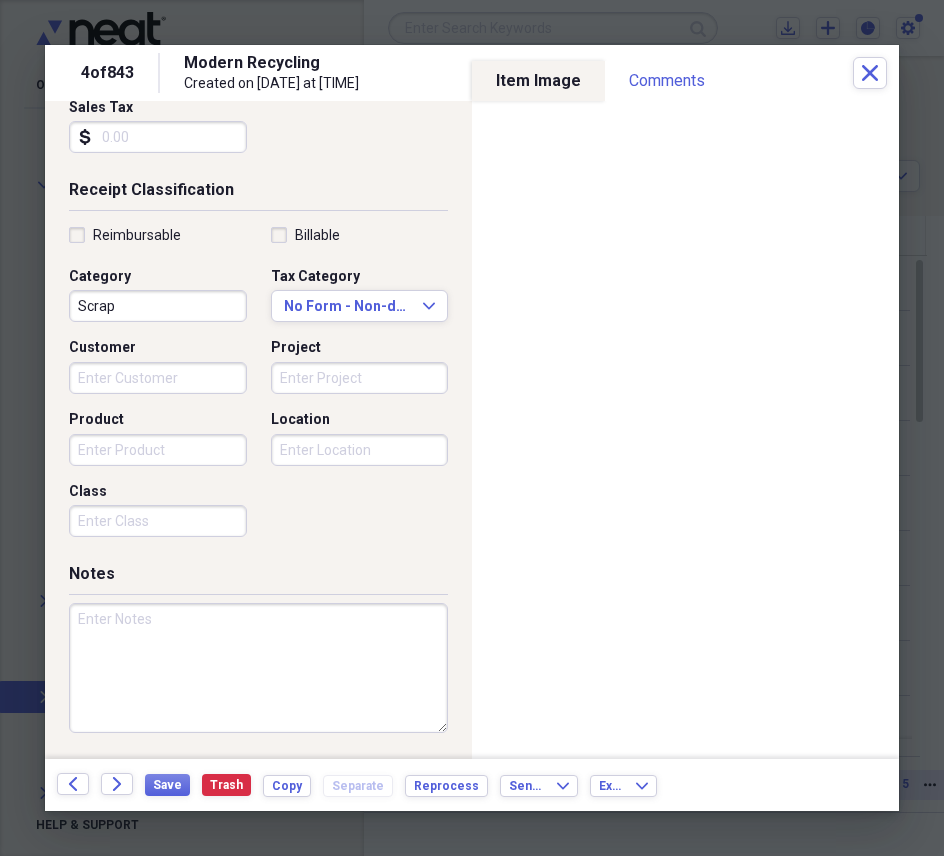 click at bounding box center [258, 668] 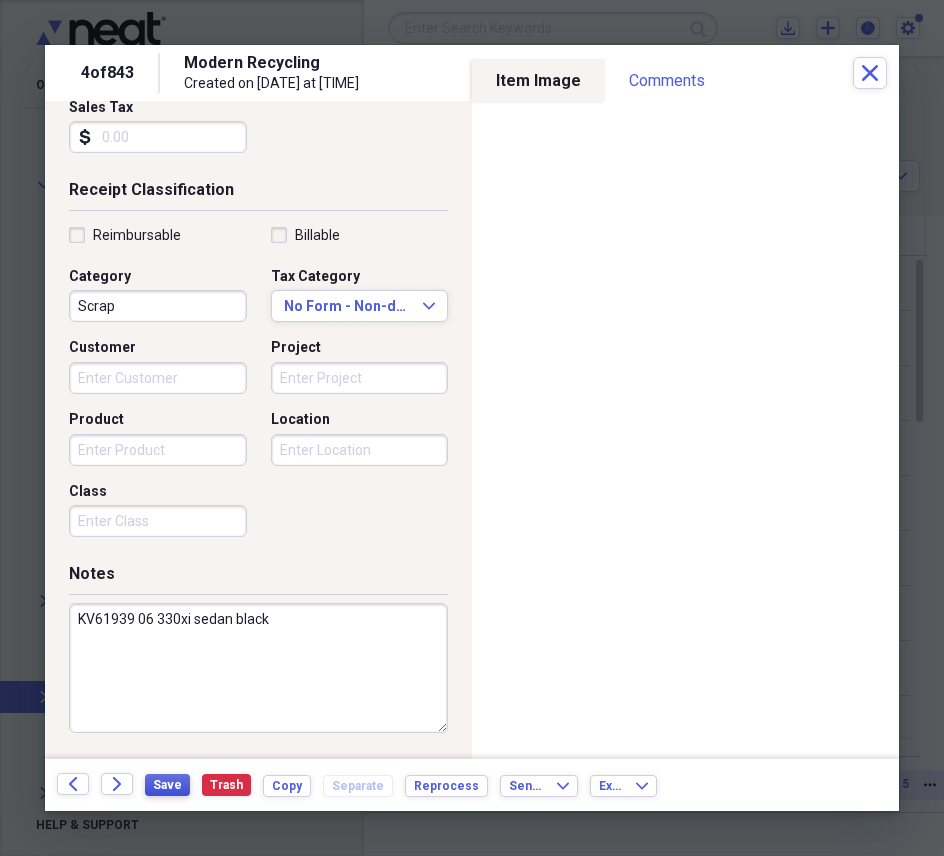 drag, startPoint x: 161, startPoint y: 782, endPoint x: 16, endPoint y: 854, distance: 161.89194 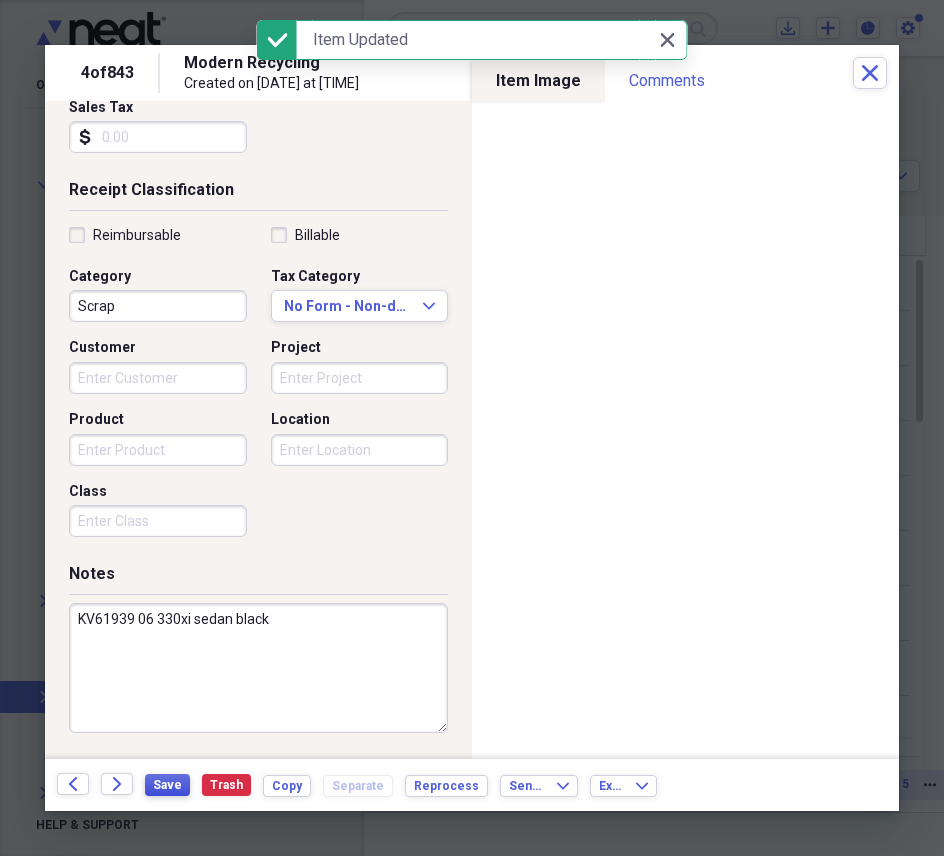 type on "KV61939 06 330xi sedan black" 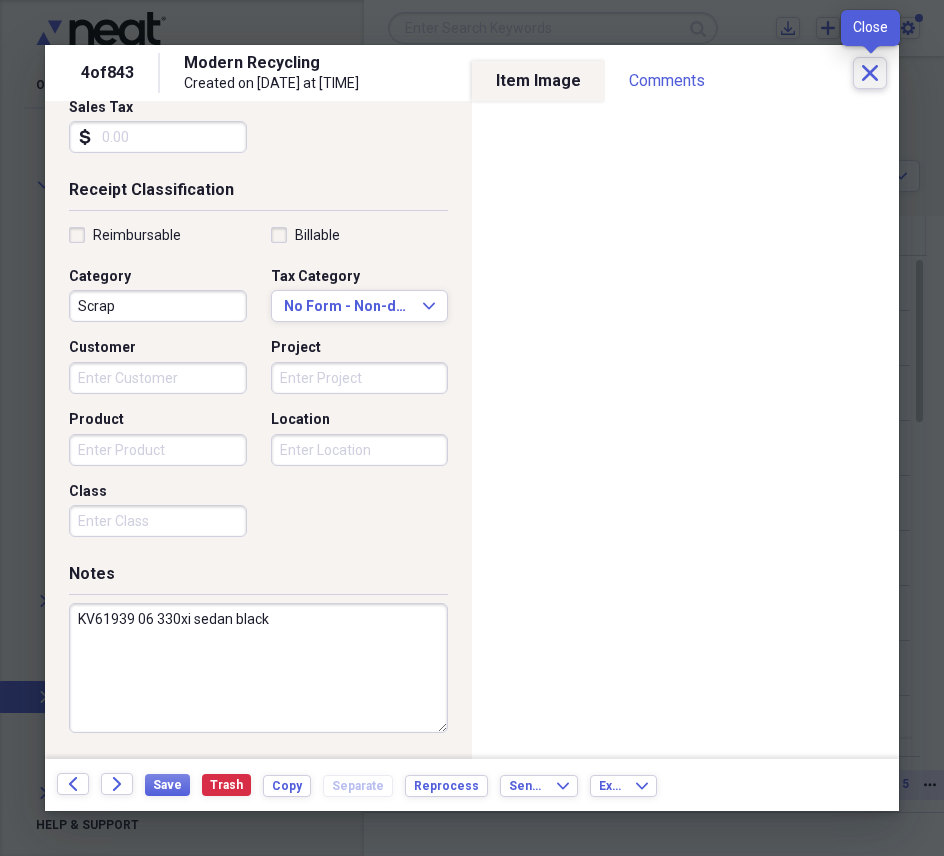 click on "Close" 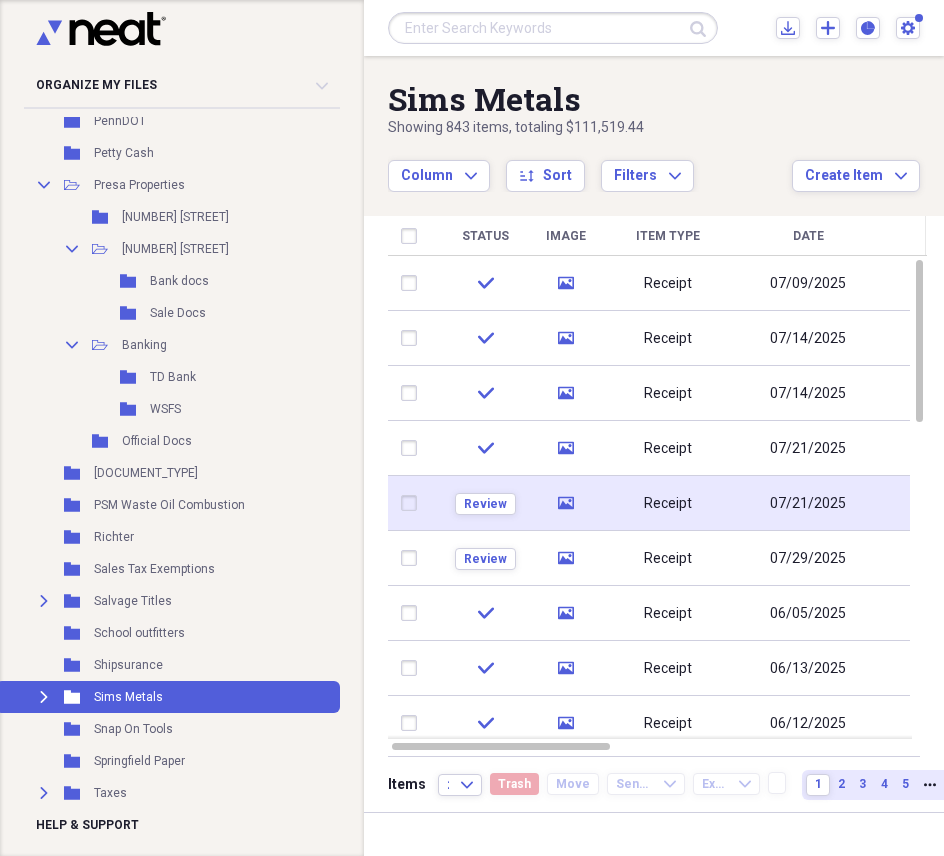 click on "07/21/2025" at bounding box center [808, 504] 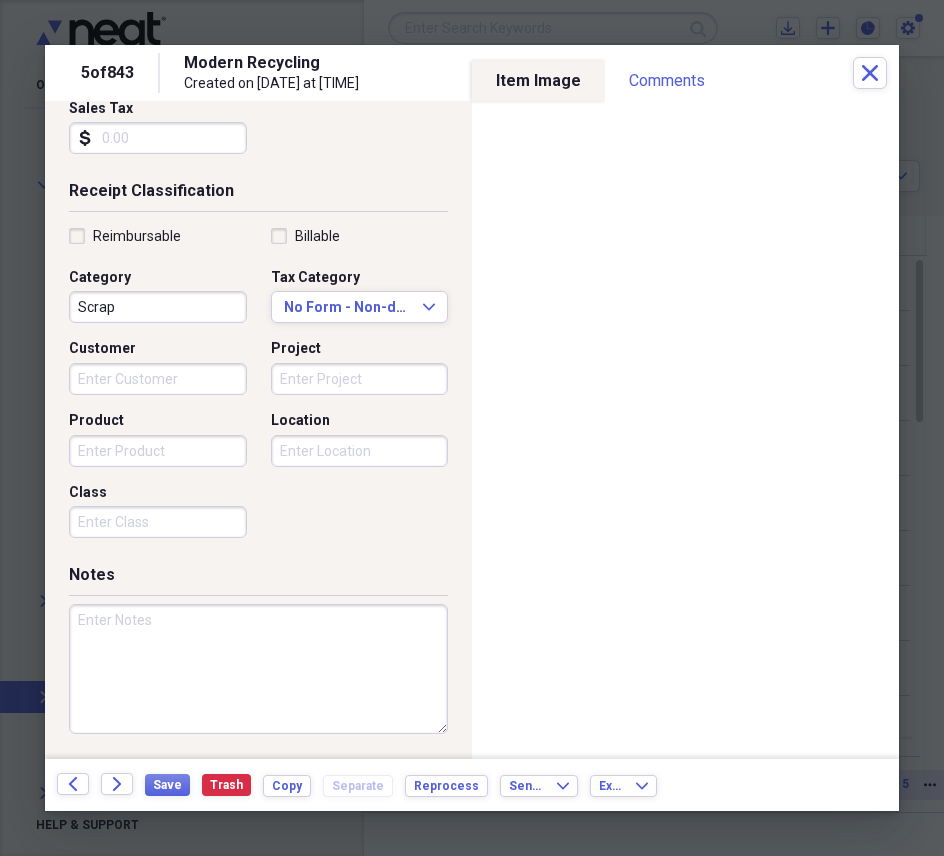 scroll, scrollTop: 363, scrollLeft: 0, axis: vertical 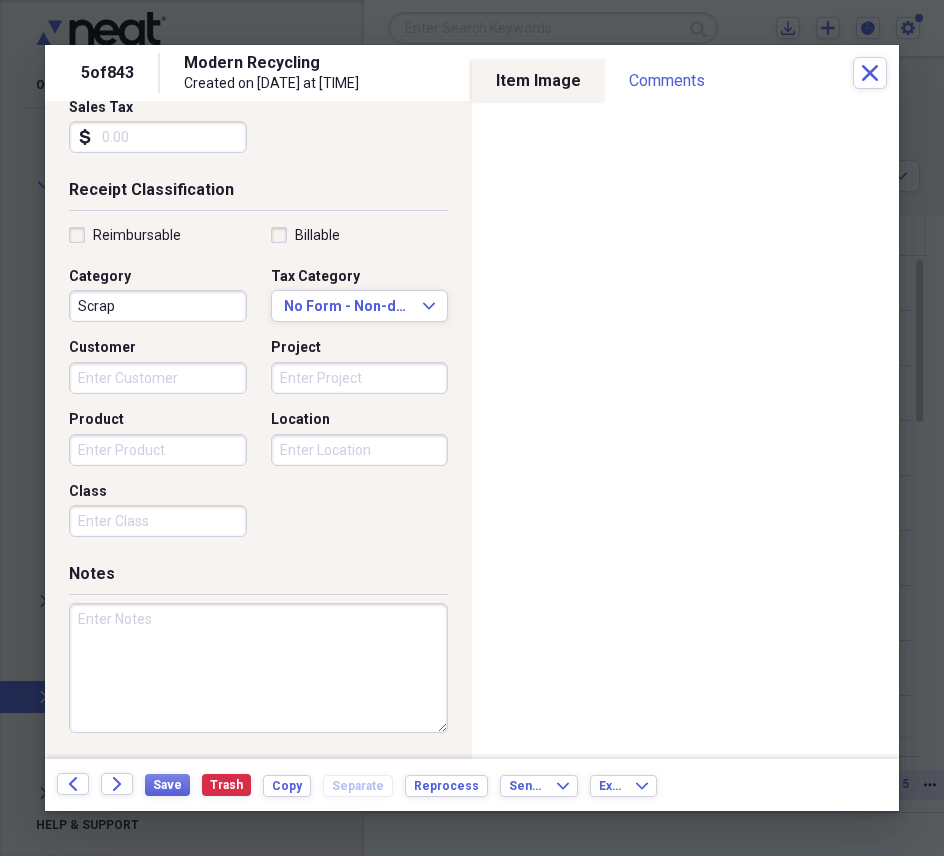 click at bounding box center (258, 668) 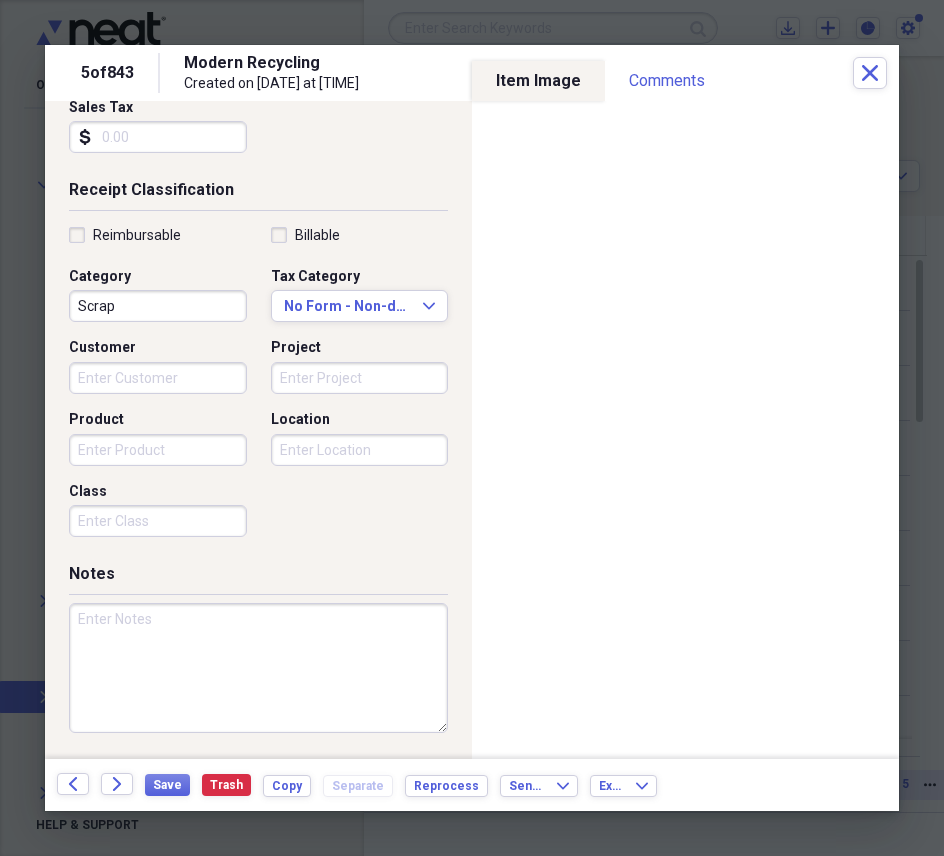 paste on "JU93611 02 330i convertible silver" 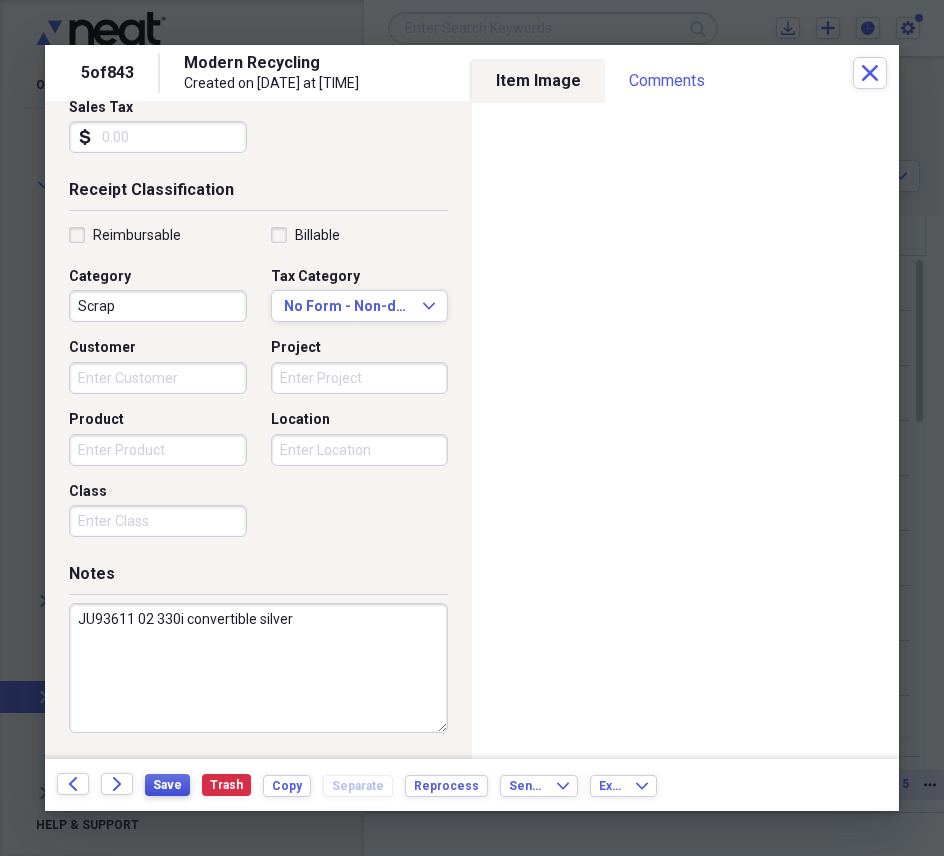 click on "Save" at bounding box center (167, 785) 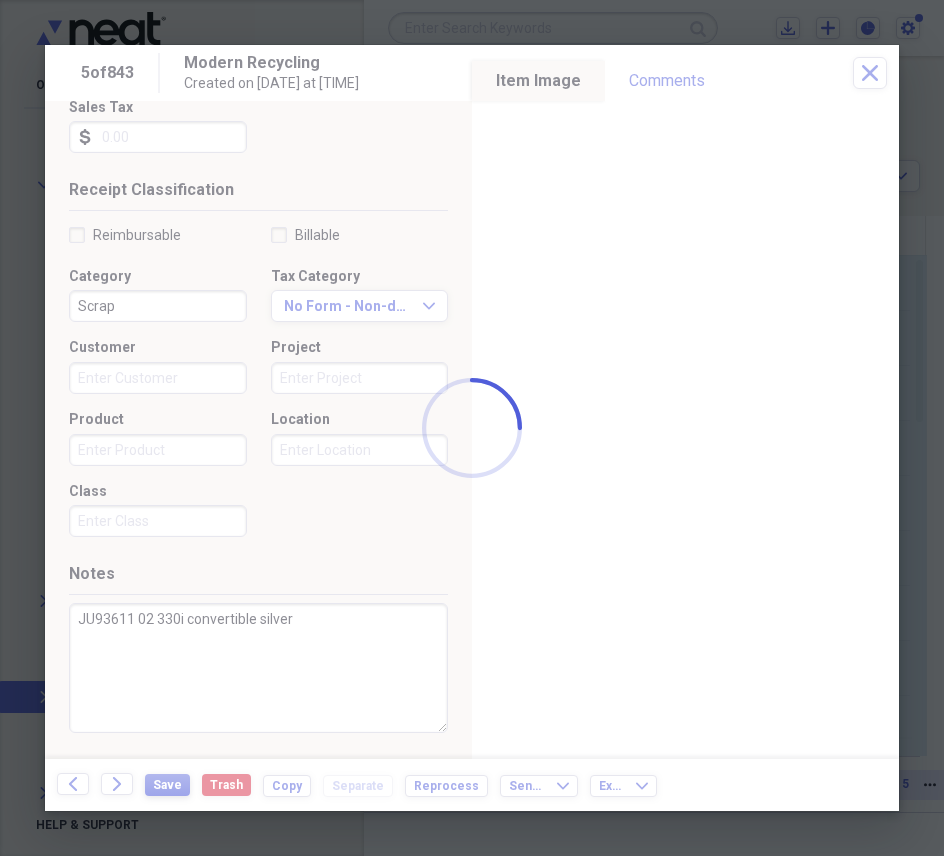 type on "JU93611 02 330i convertible silver" 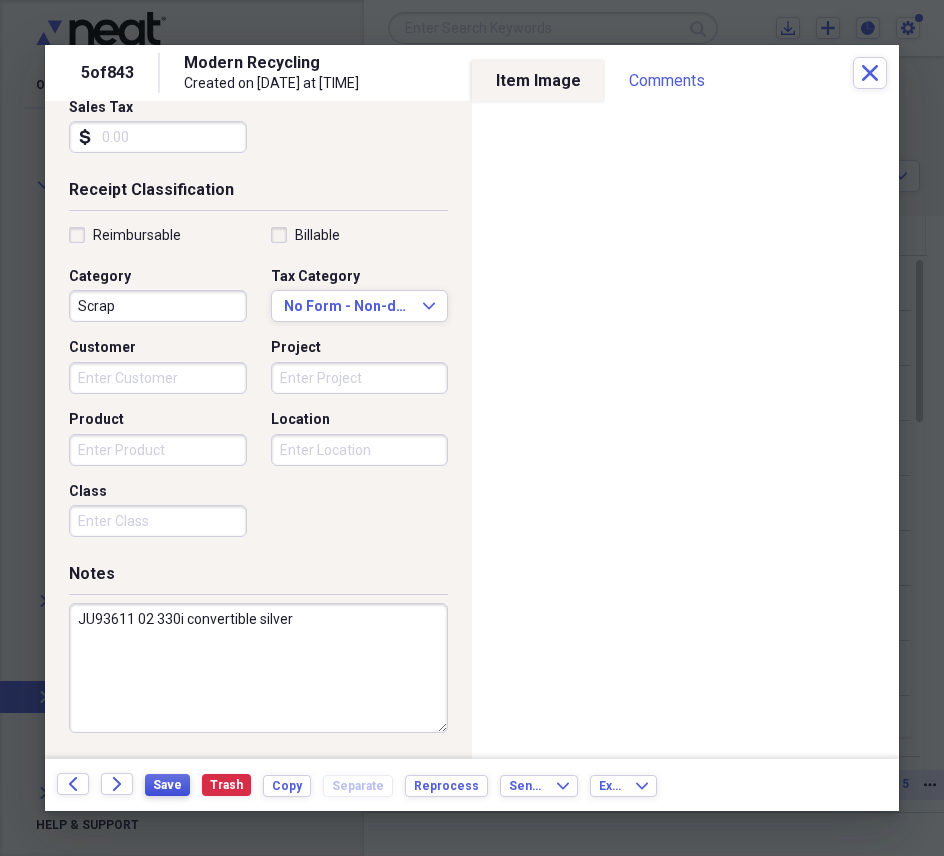 click on "Save" at bounding box center [167, 785] 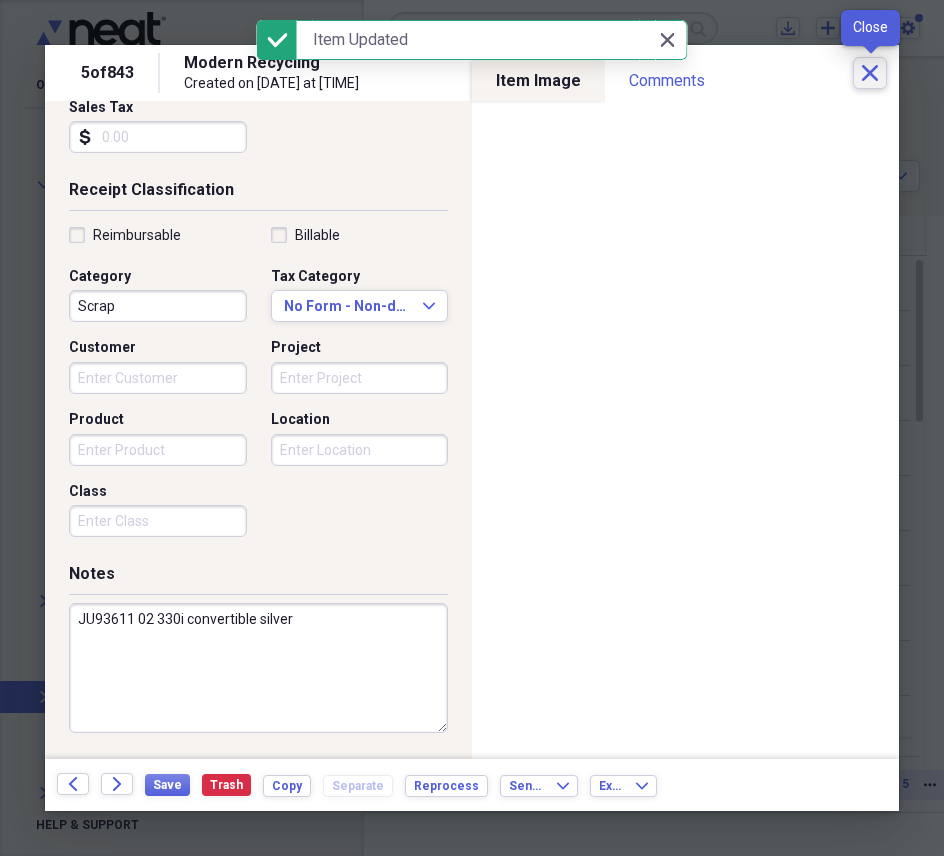 click on "Close" 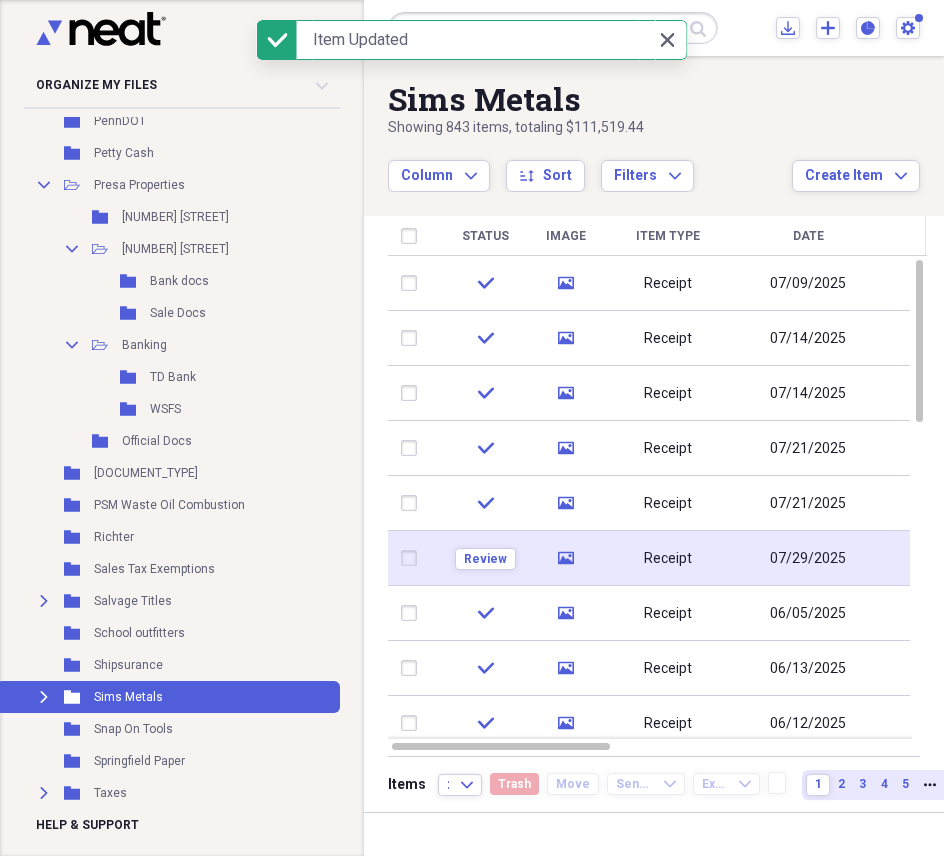 click on "Receipt" at bounding box center [668, 558] 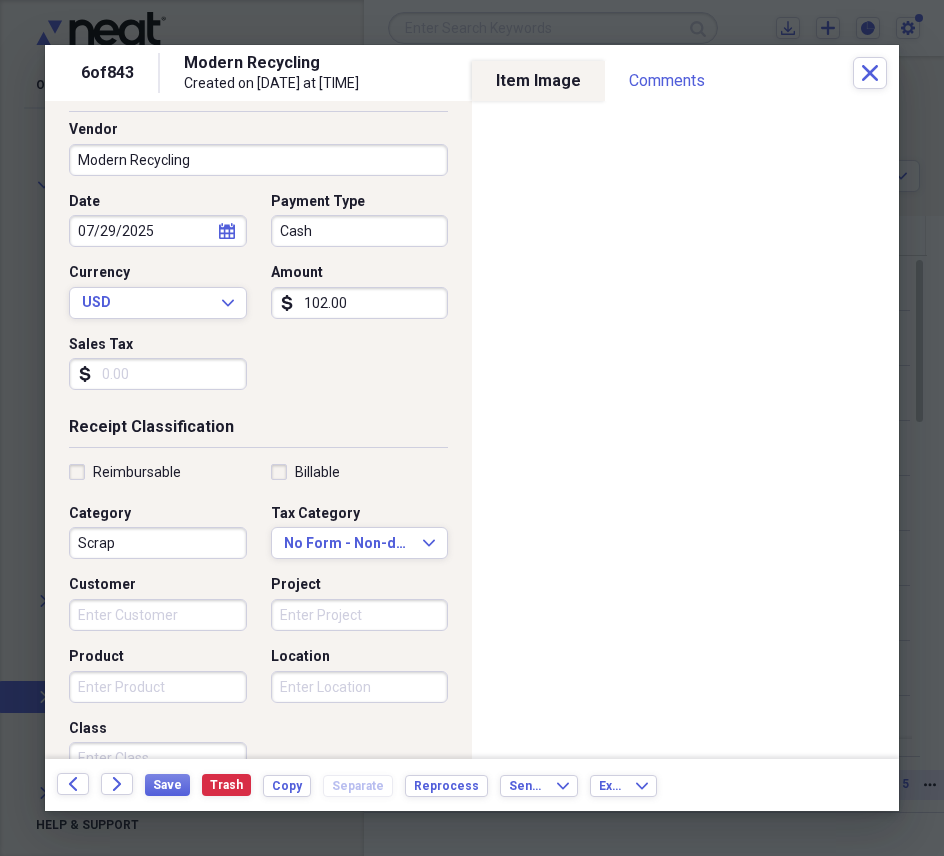 scroll, scrollTop: 363, scrollLeft: 0, axis: vertical 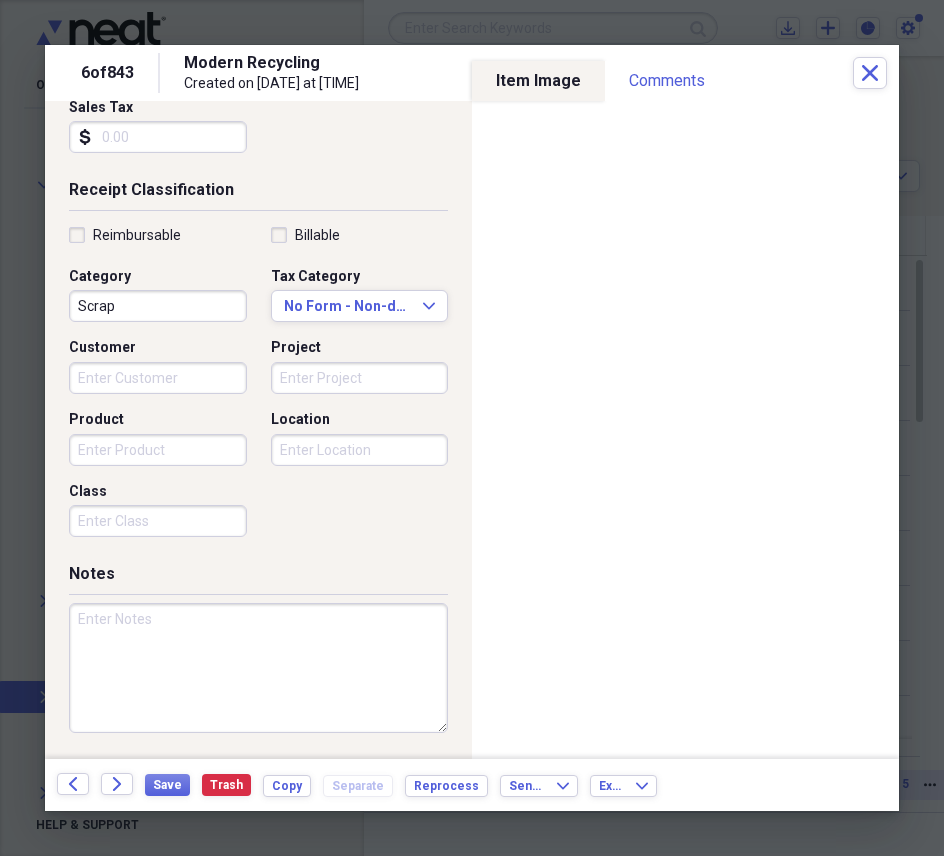 click at bounding box center (258, 668) 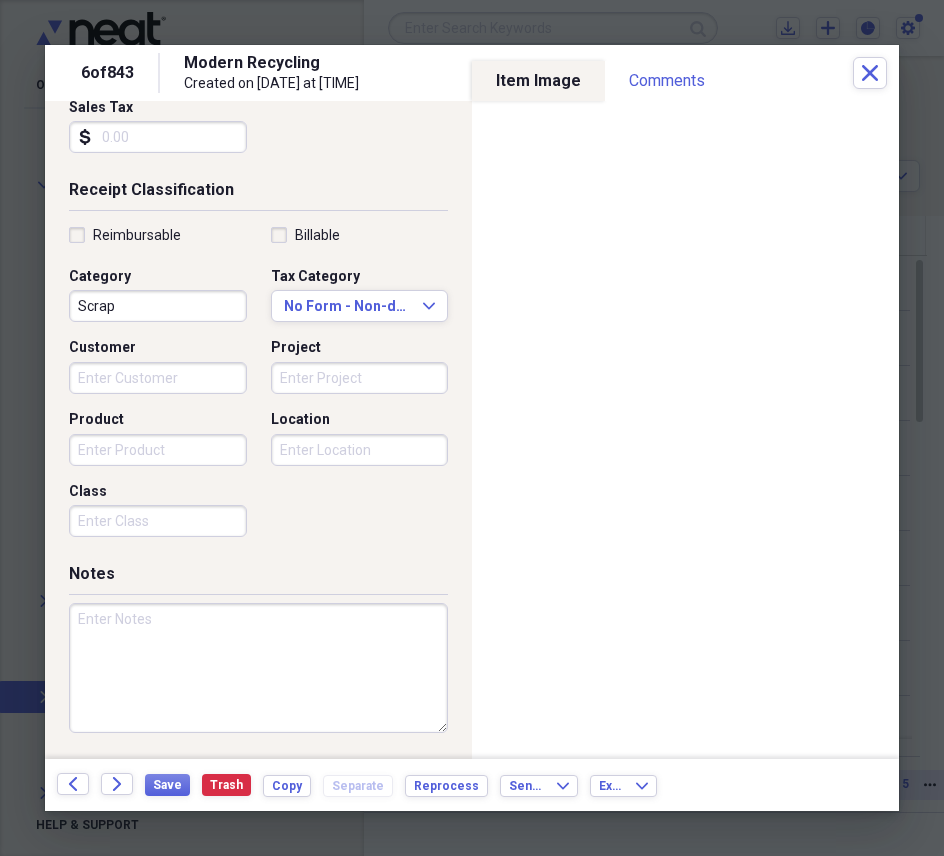 paste on "GY42562 02 525i sedan" 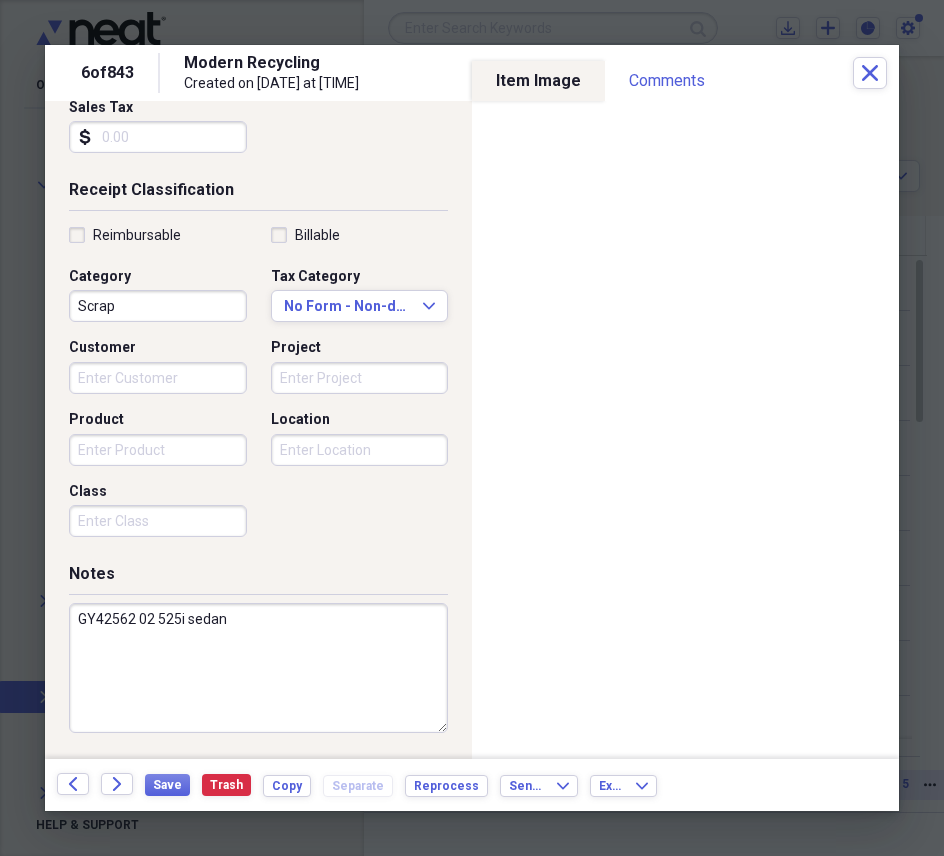 click on "GY42562 02 525i sedan" at bounding box center (258, 668) 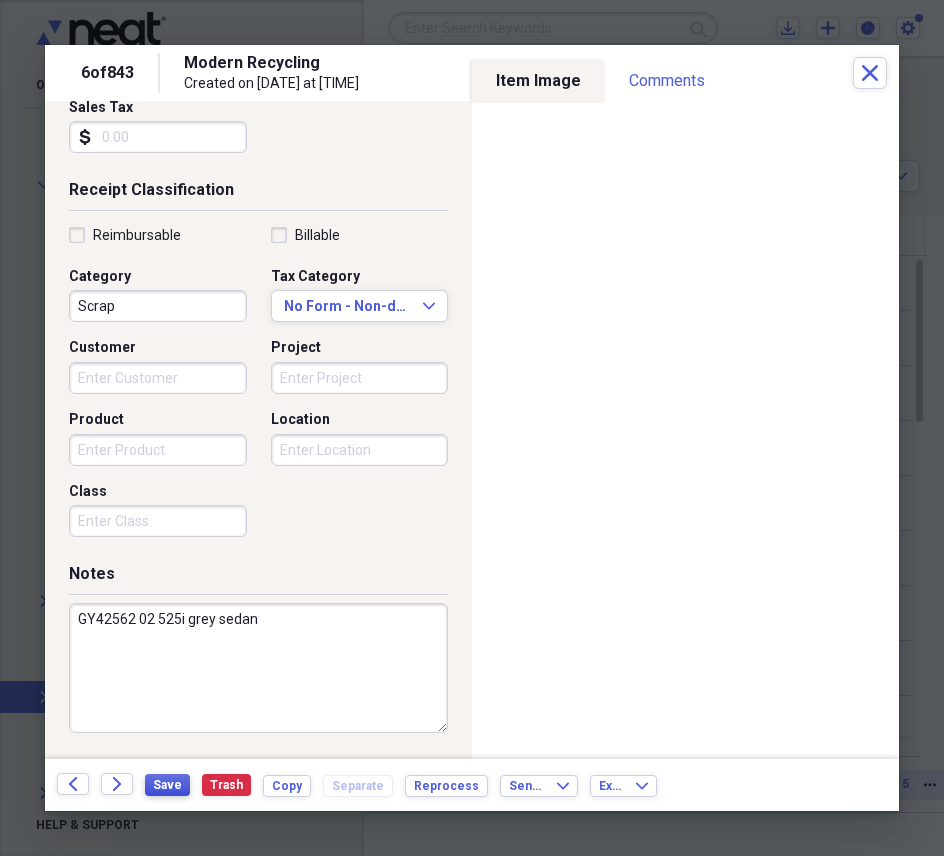 type on "GY42562 02 525i grey sedan" 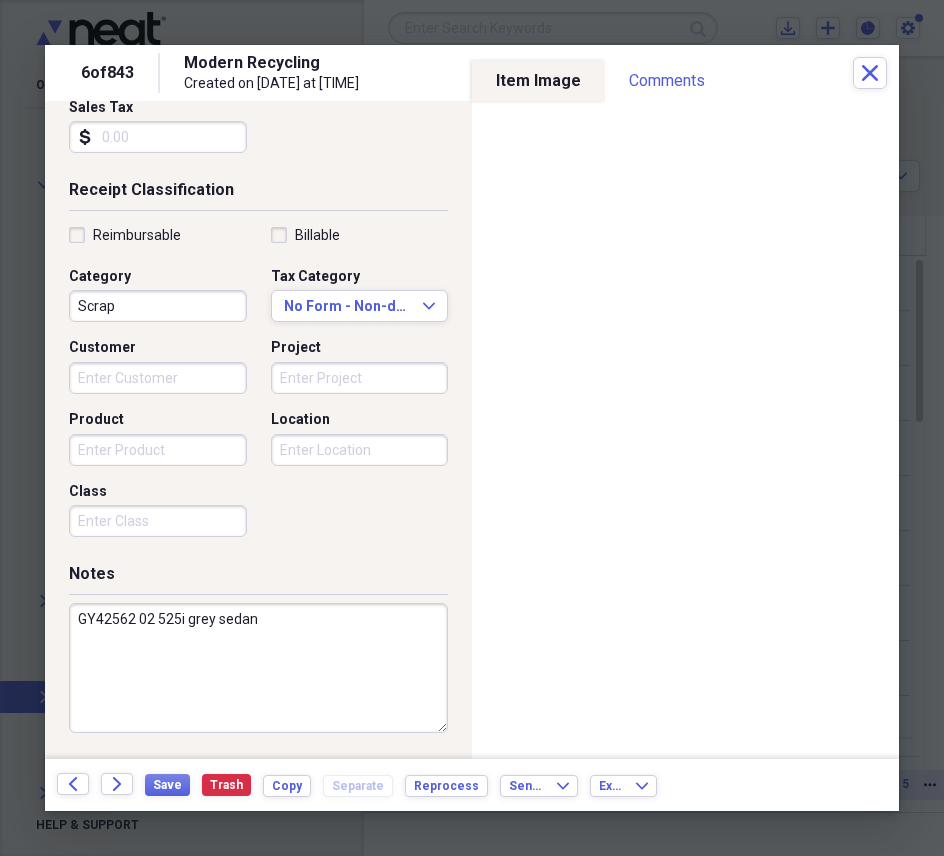 drag, startPoint x: 259, startPoint y: 617, endPoint x: 5, endPoint y: 634, distance: 254.56827 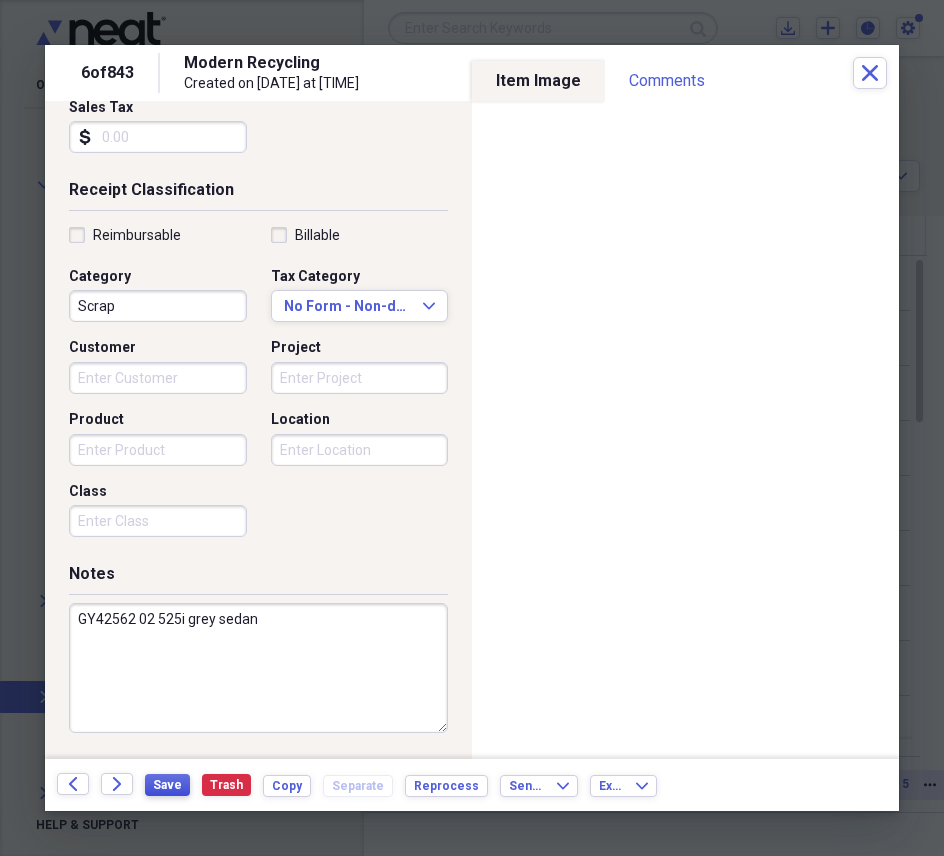 click on "Save" at bounding box center [167, 785] 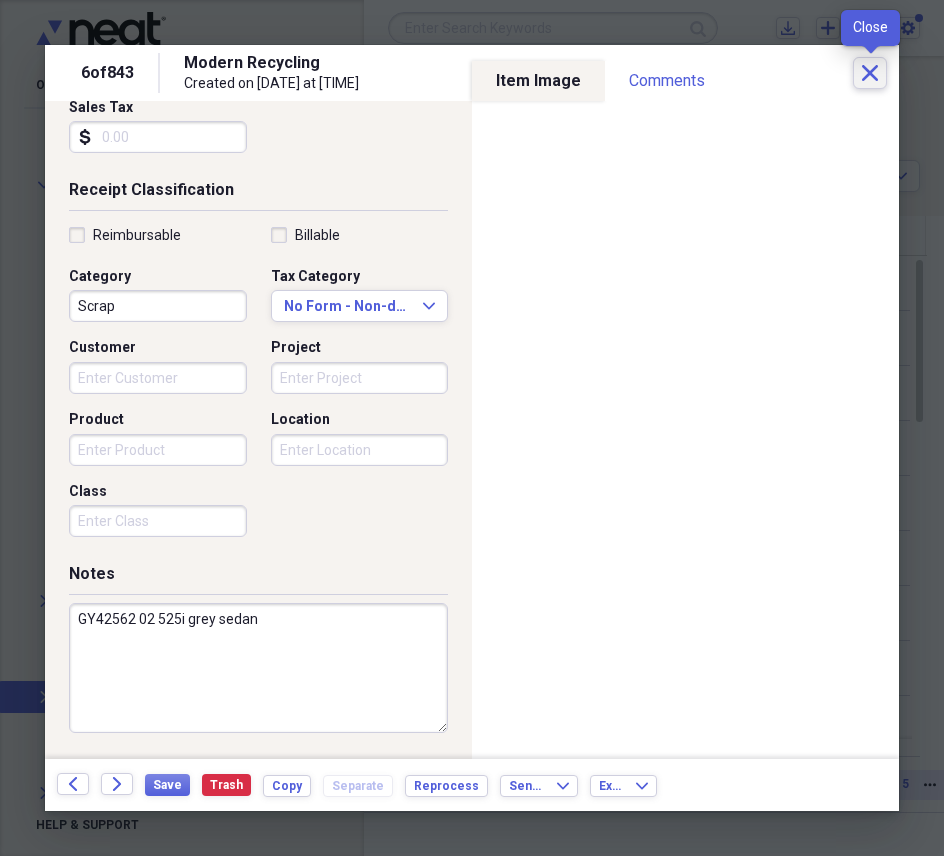 click 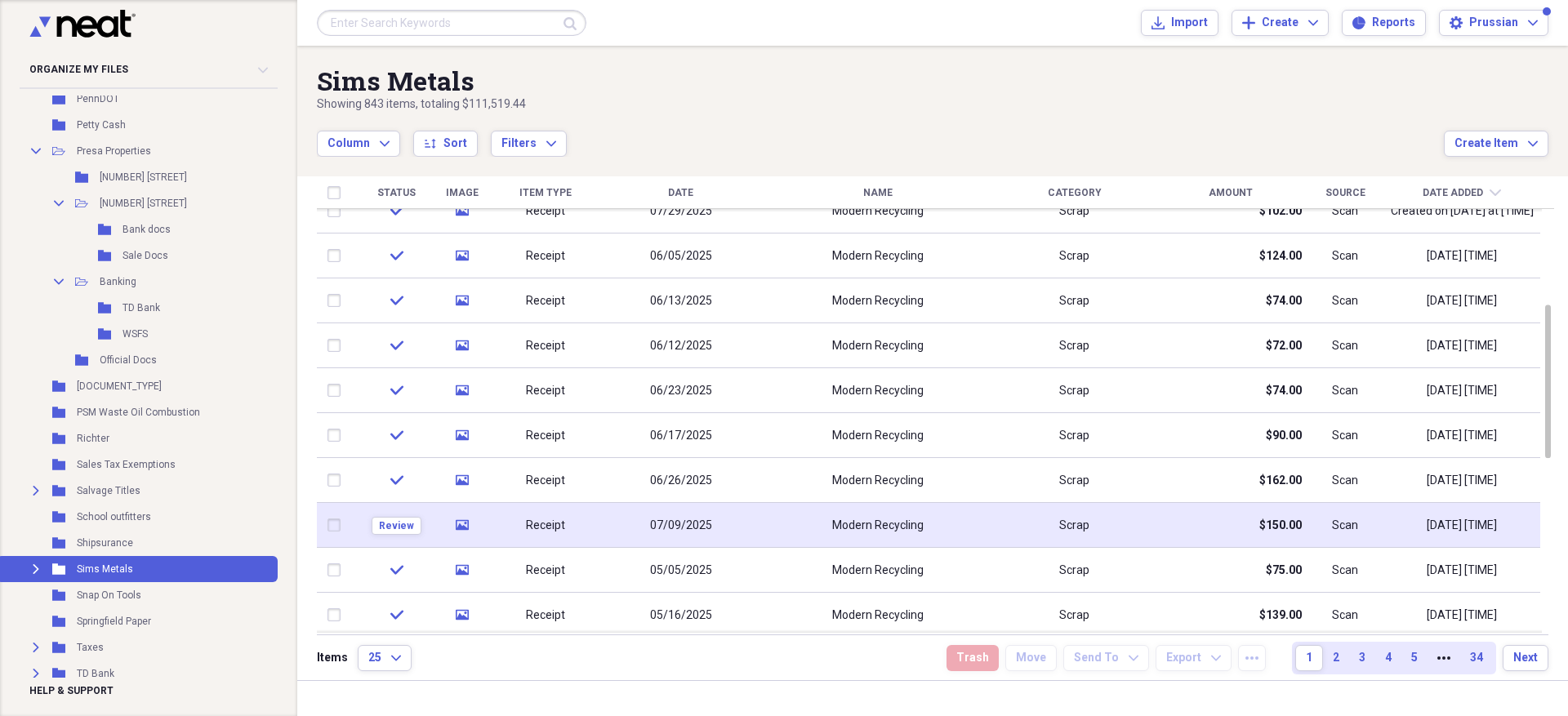click on "Modern Recycling" at bounding box center [877, 525] 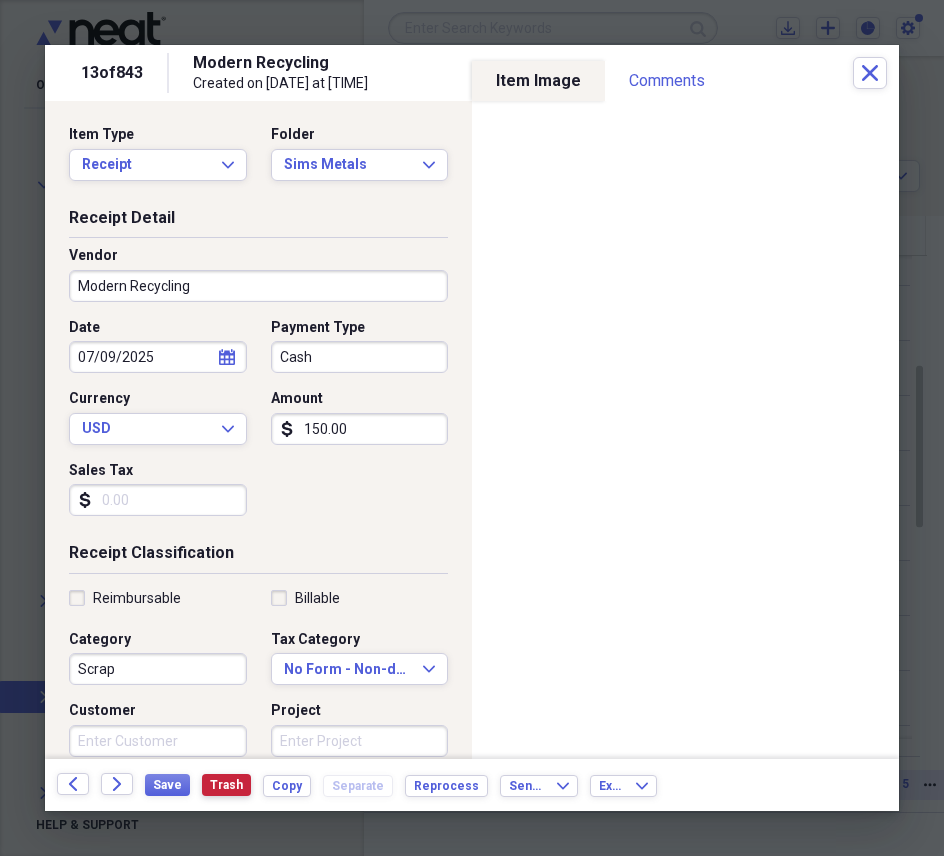 click on "Trash" at bounding box center (226, 785) 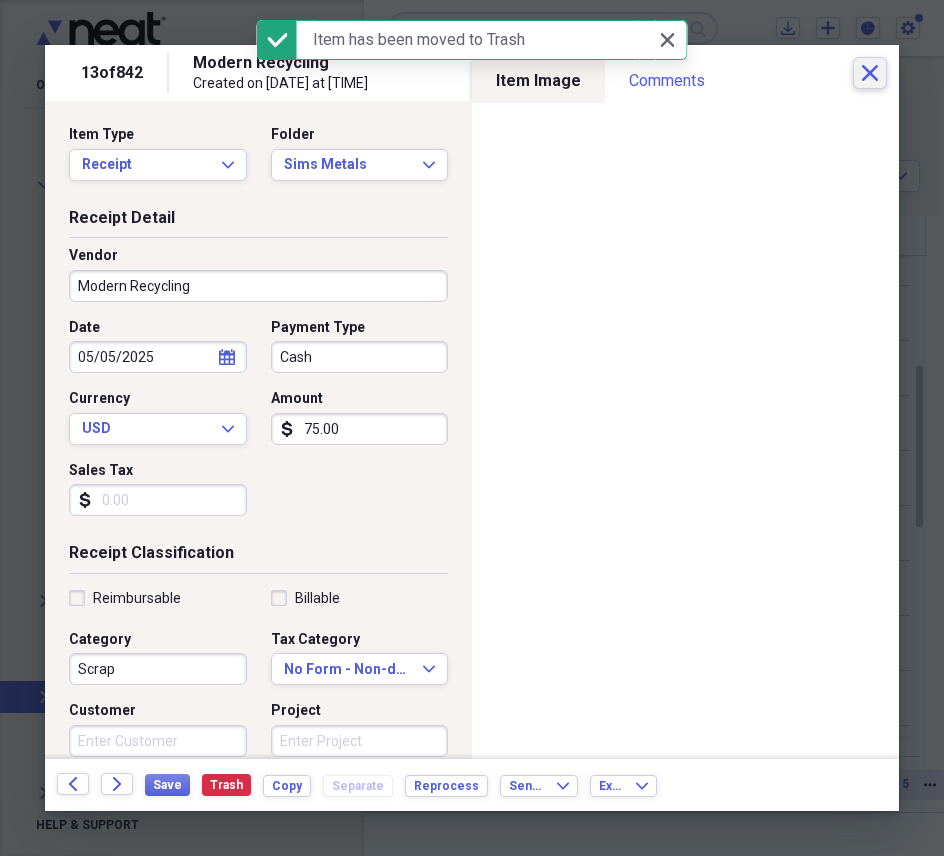 click on "Close" at bounding box center [870, 73] 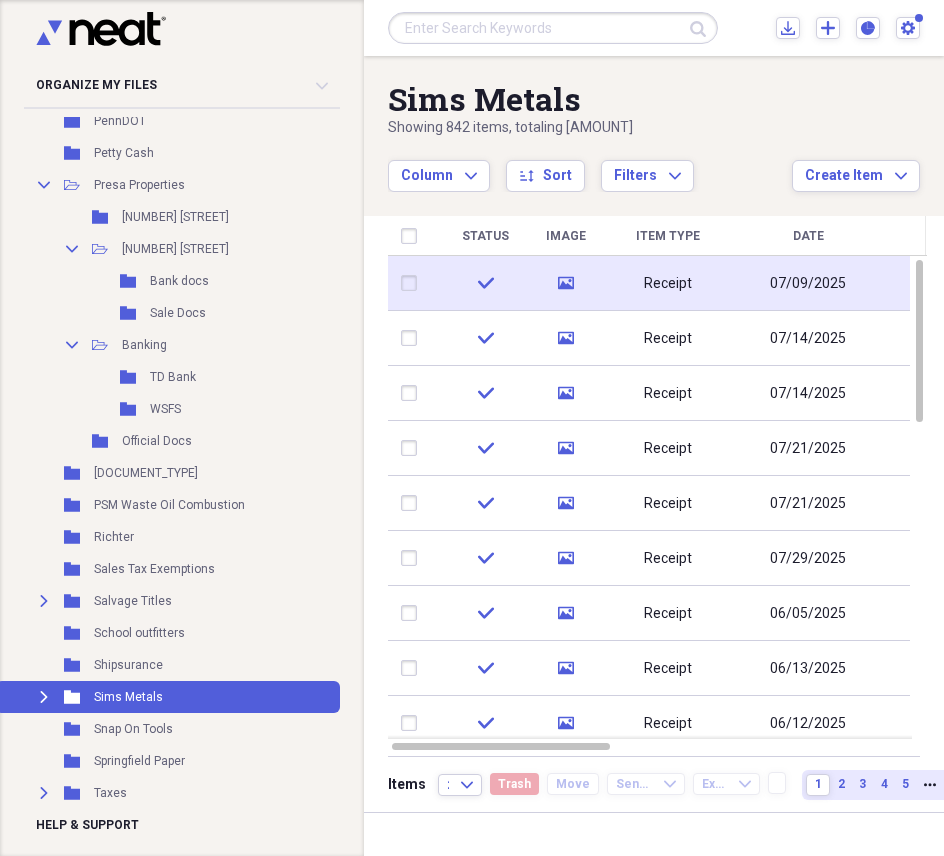 click on "07/09/2025" at bounding box center (808, 284) 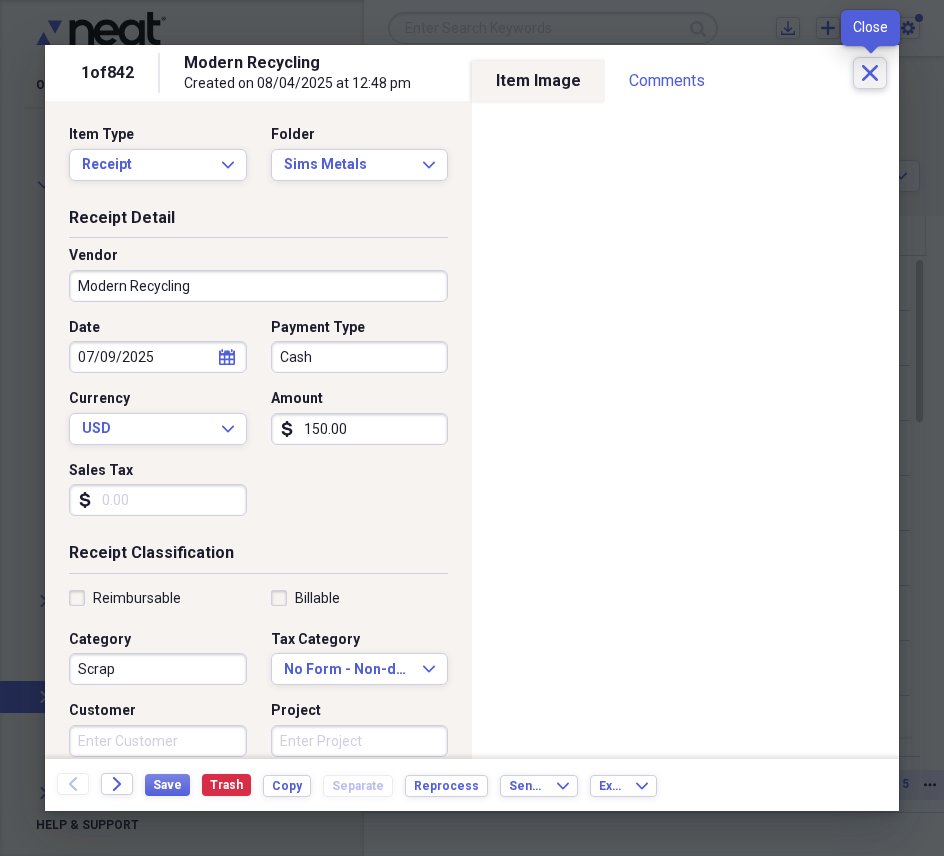 click on "Close" 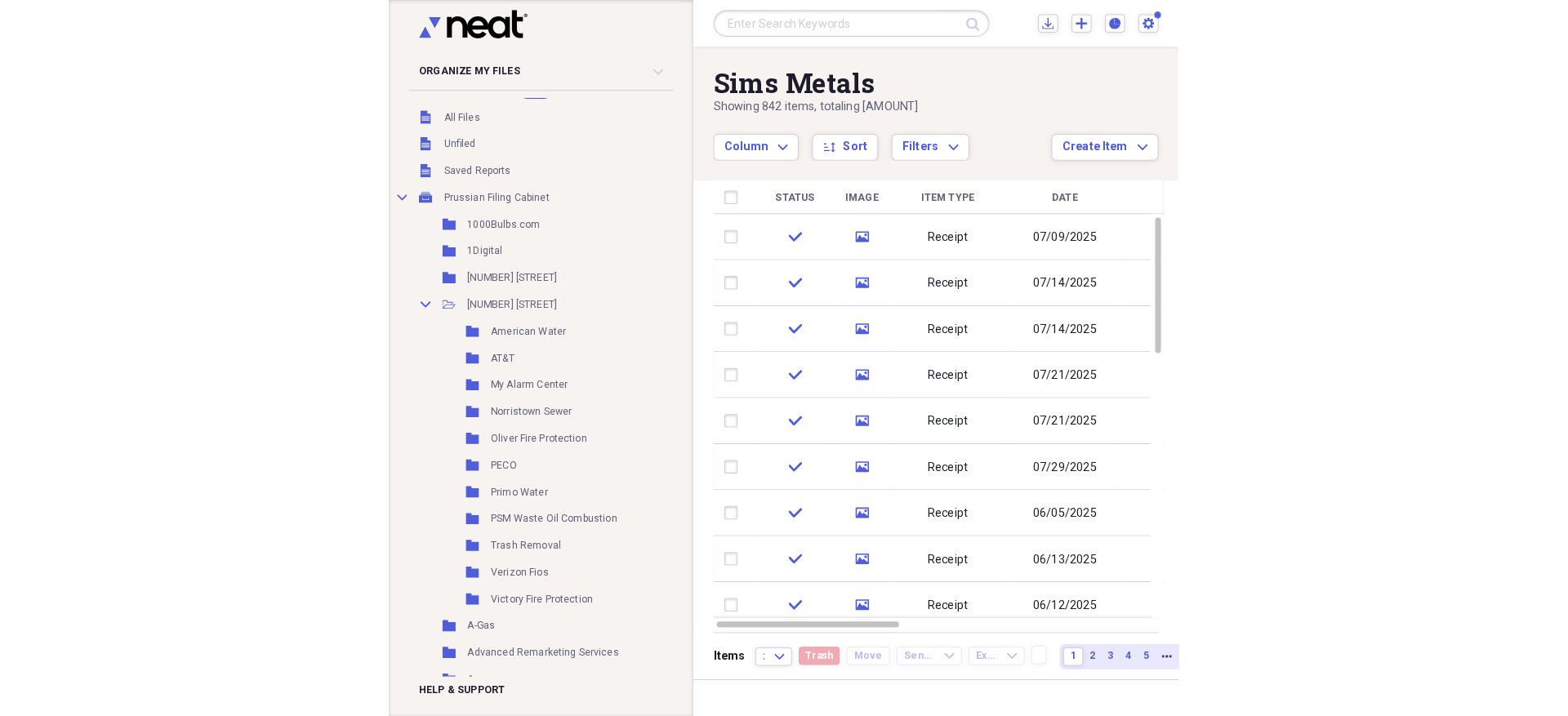 scroll, scrollTop: 0, scrollLeft: 0, axis: both 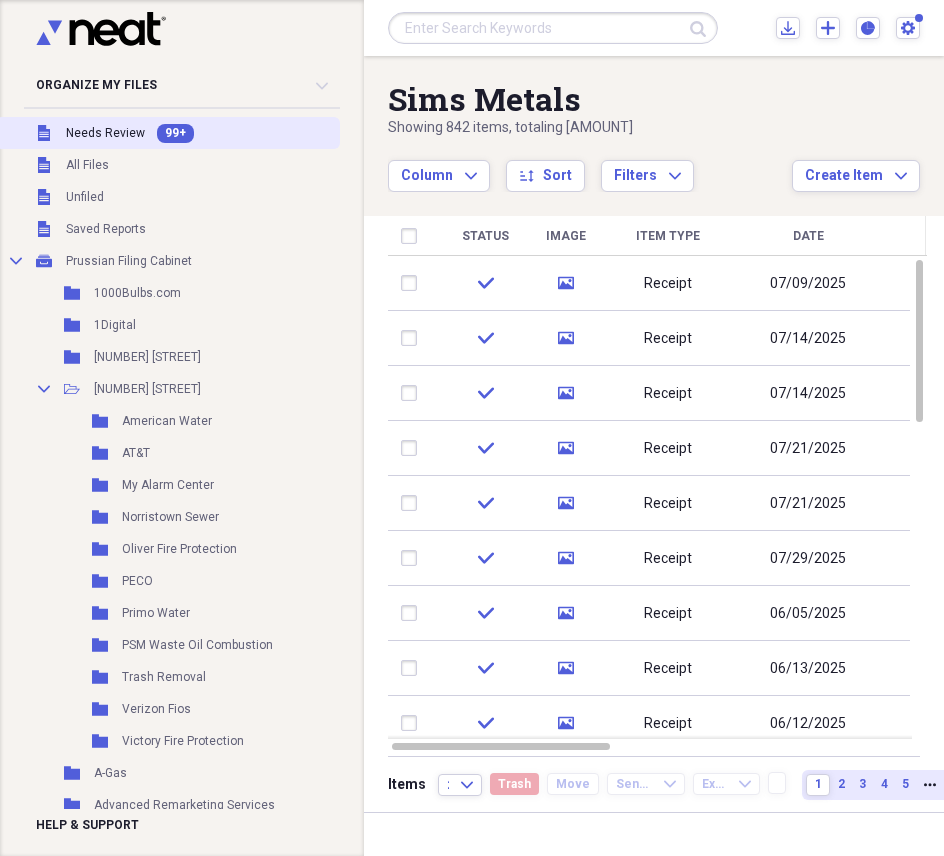 click on "Unfiled Needs Review 99+" at bounding box center [168, 133] 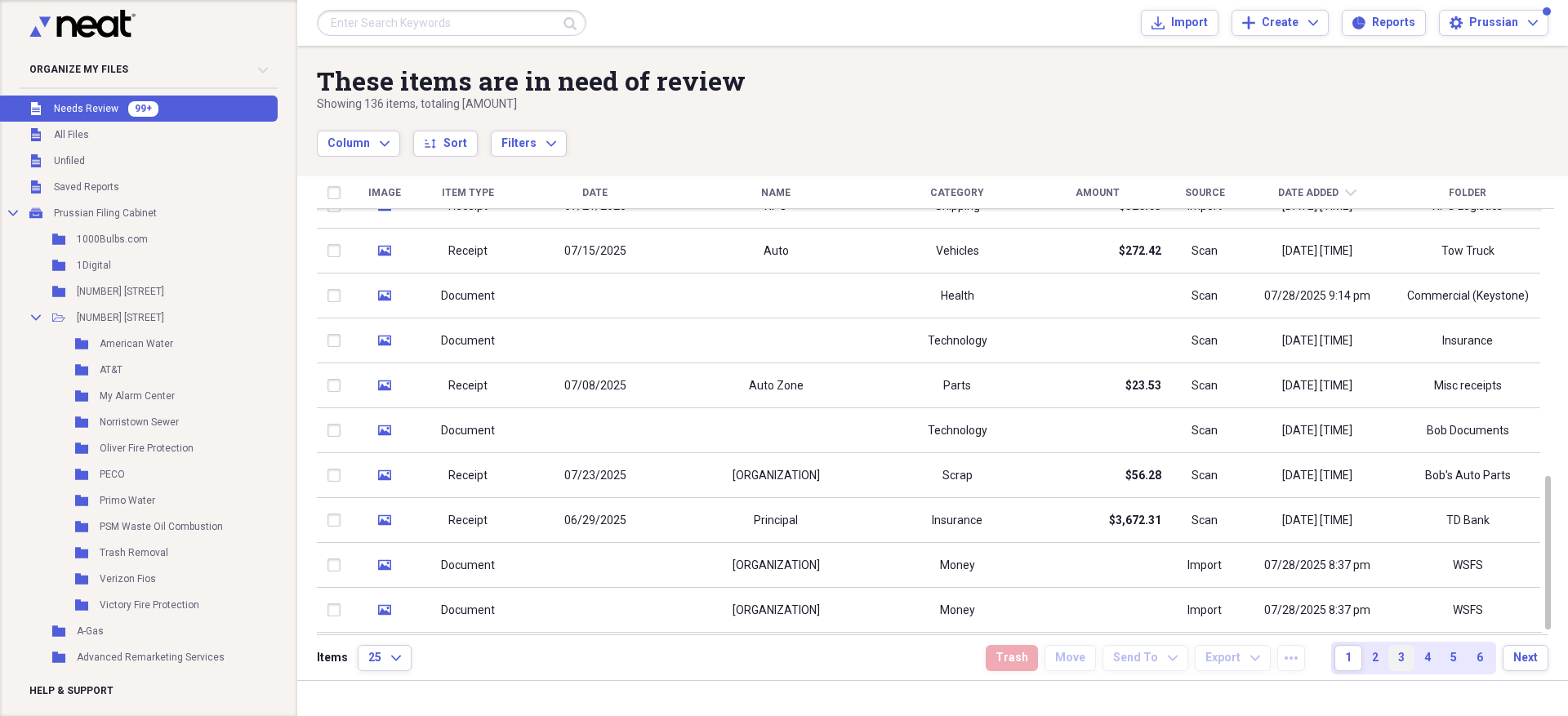 click on "3" at bounding box center (1401, 658) 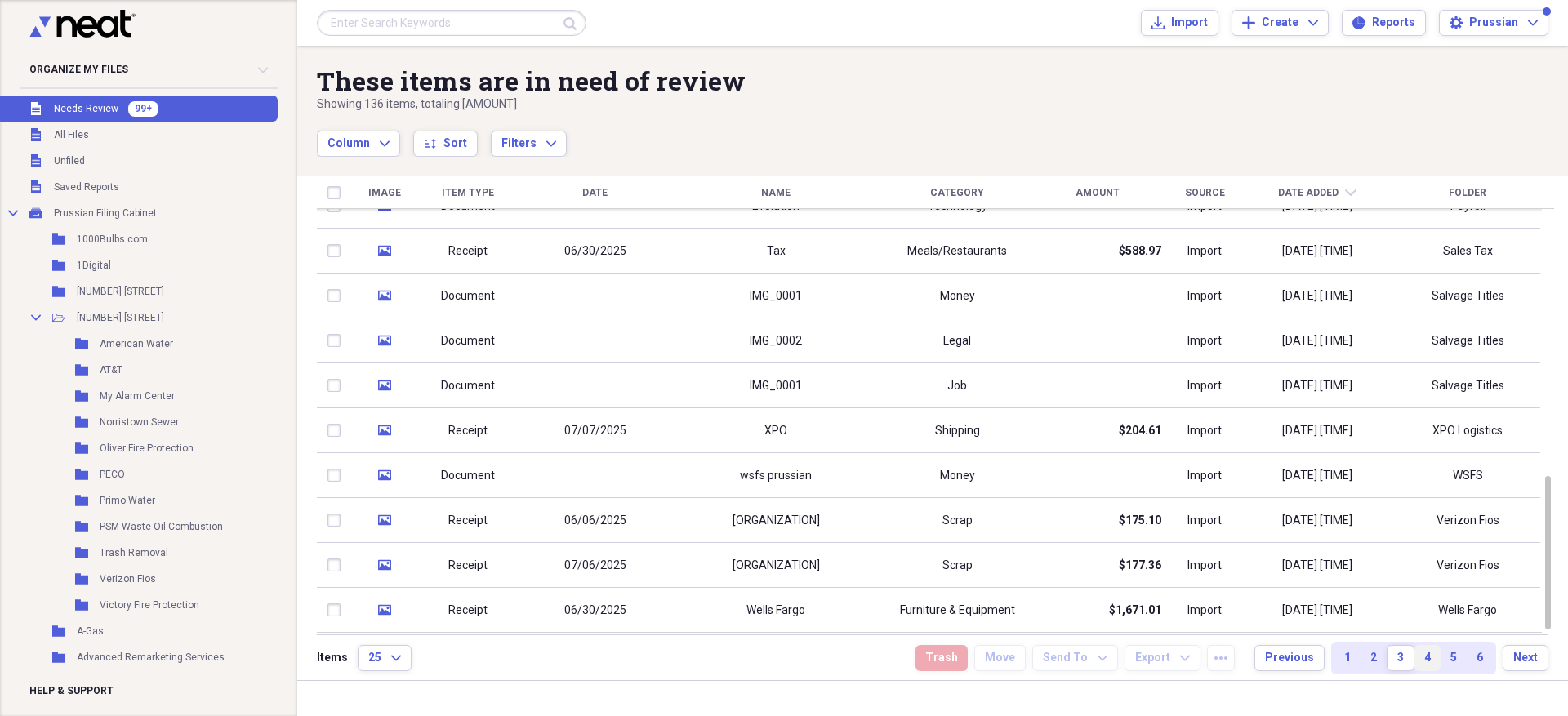 click on "4" at bounding box center (1428, 658) 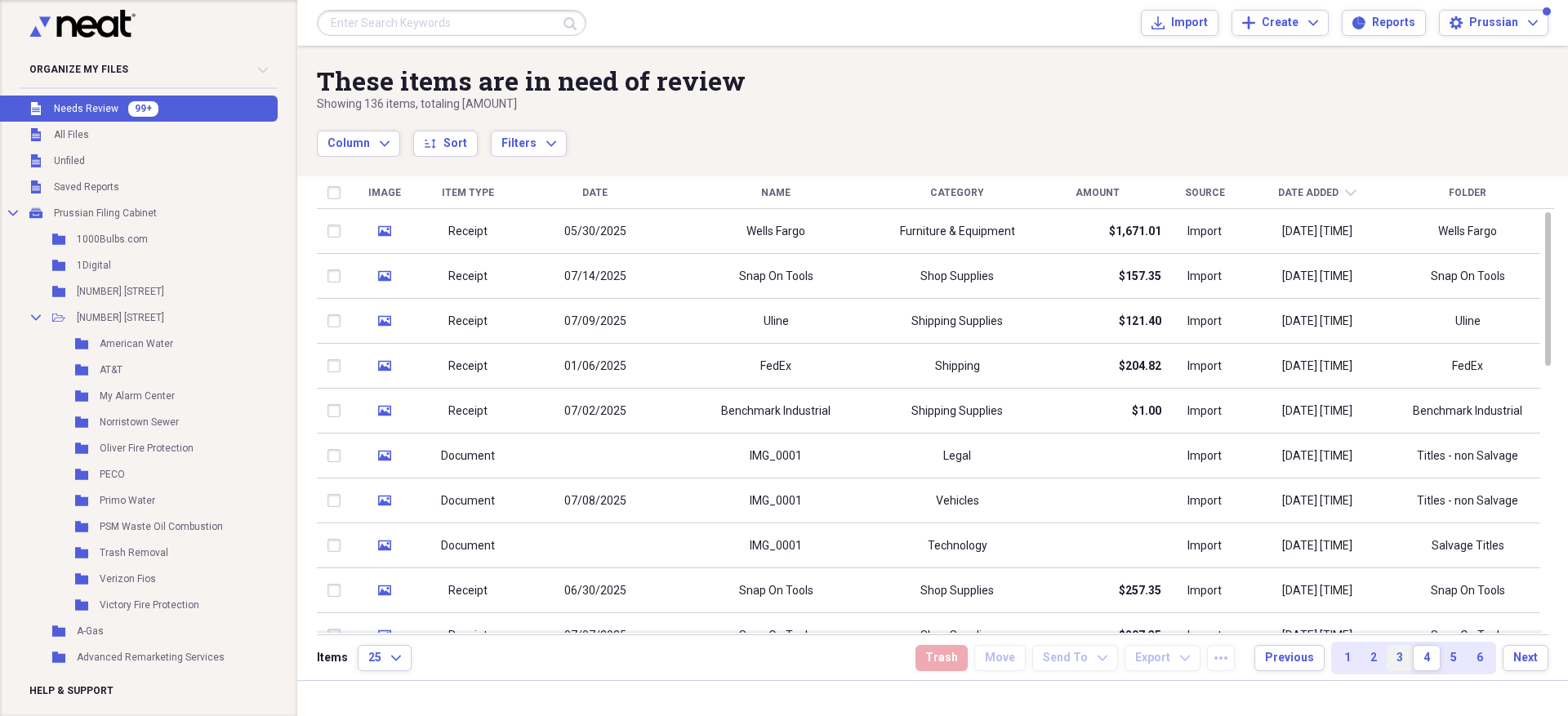 click on "3" at bounding box center [1400, 658] 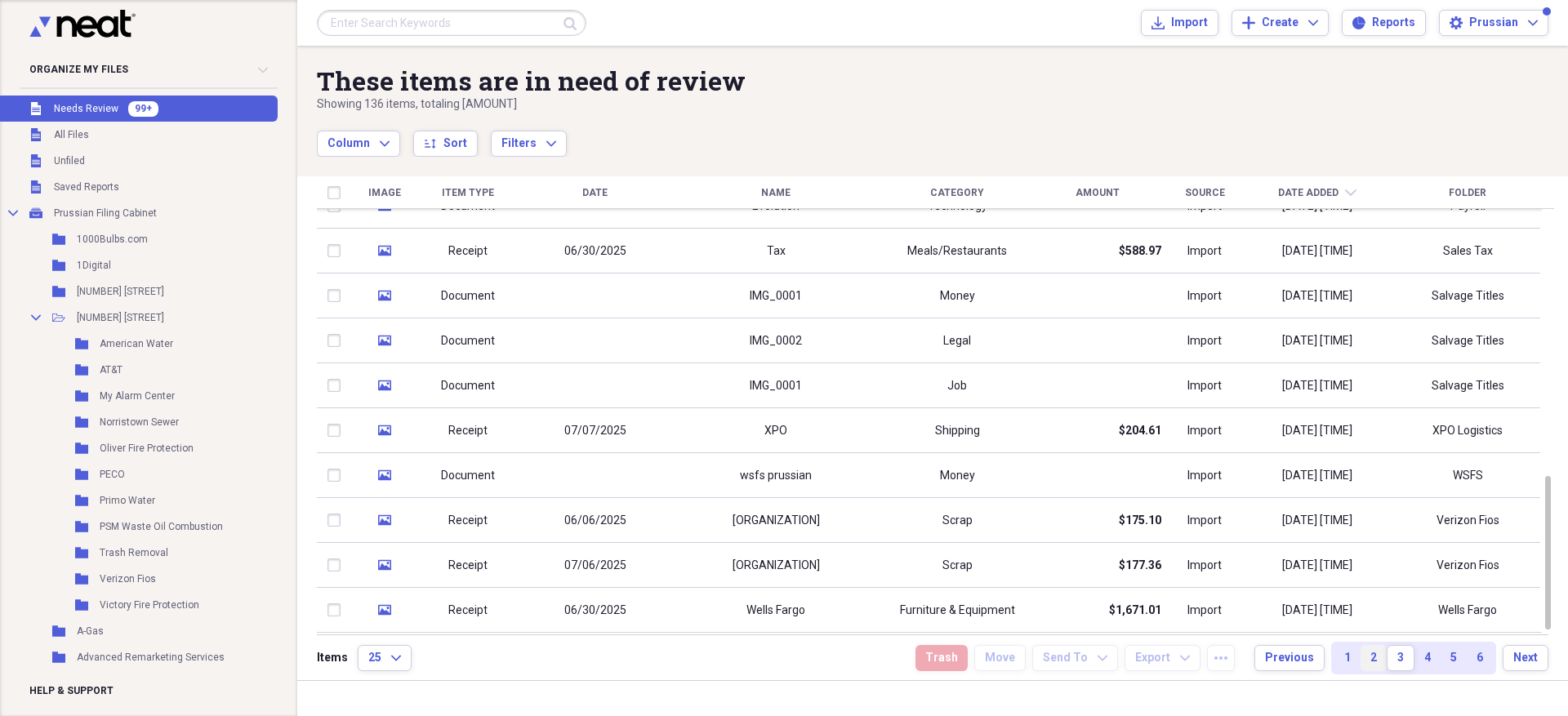 click on "2" at bounding box center (1374, 658) 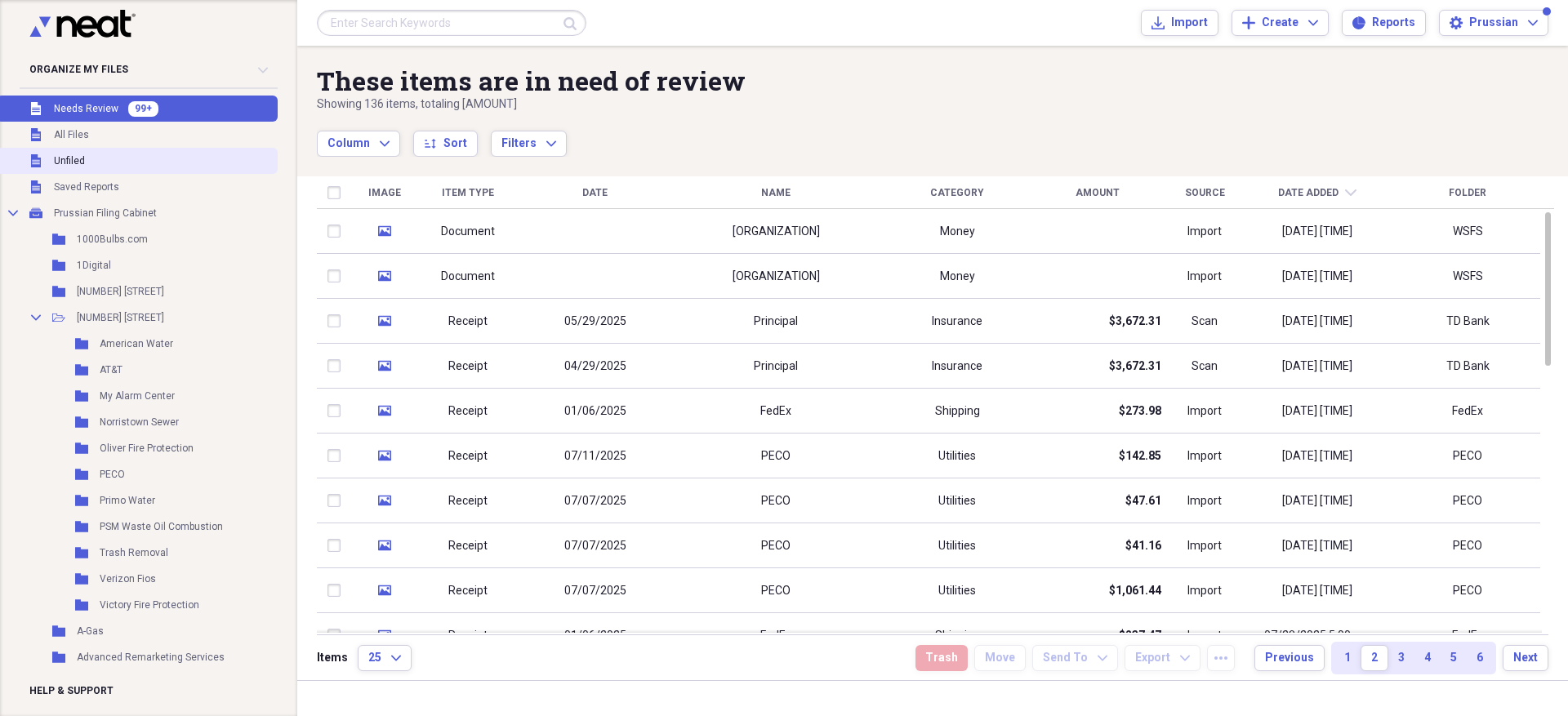 click on "Unfiled Unfiled" at bounding box center (137, 161) 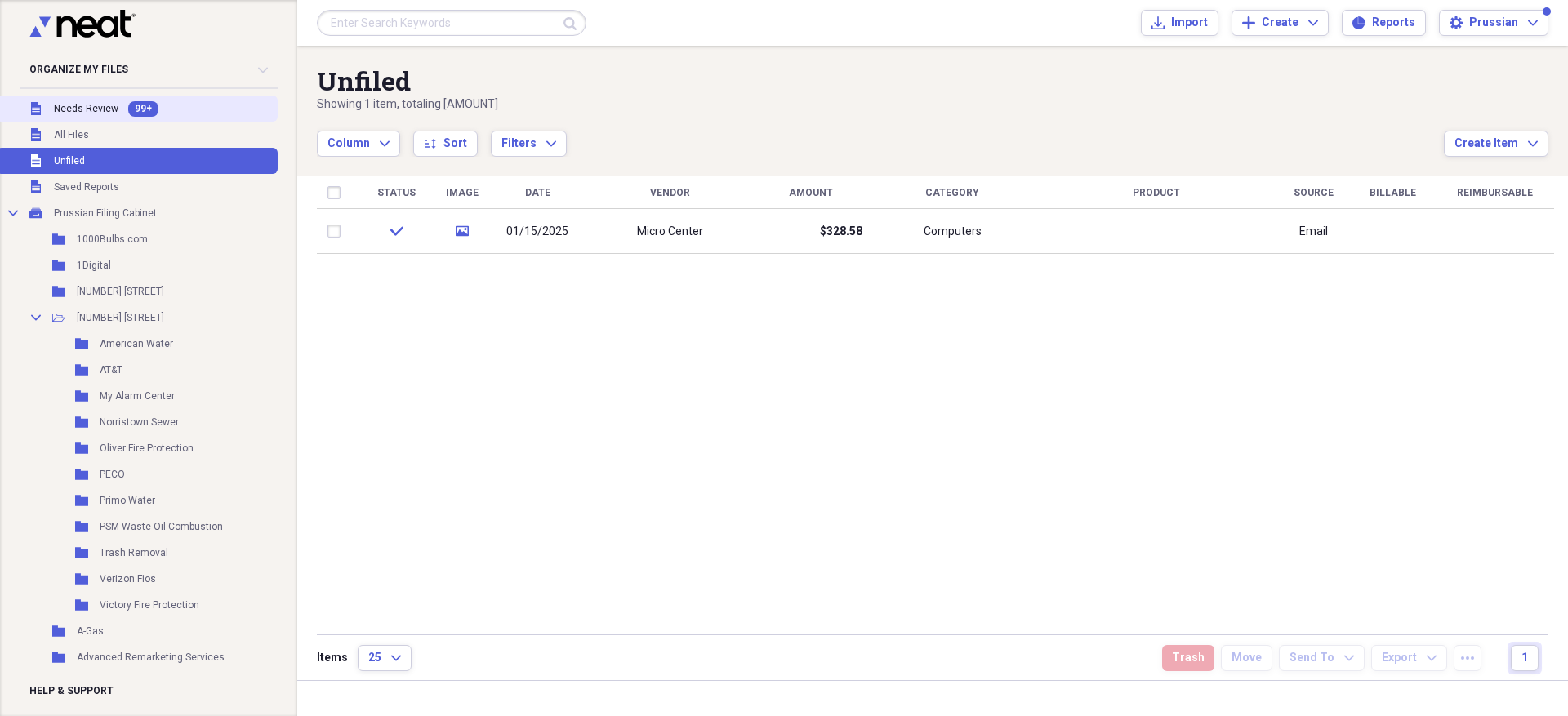 click on "Needs Review" at bounding box center (86, 109) 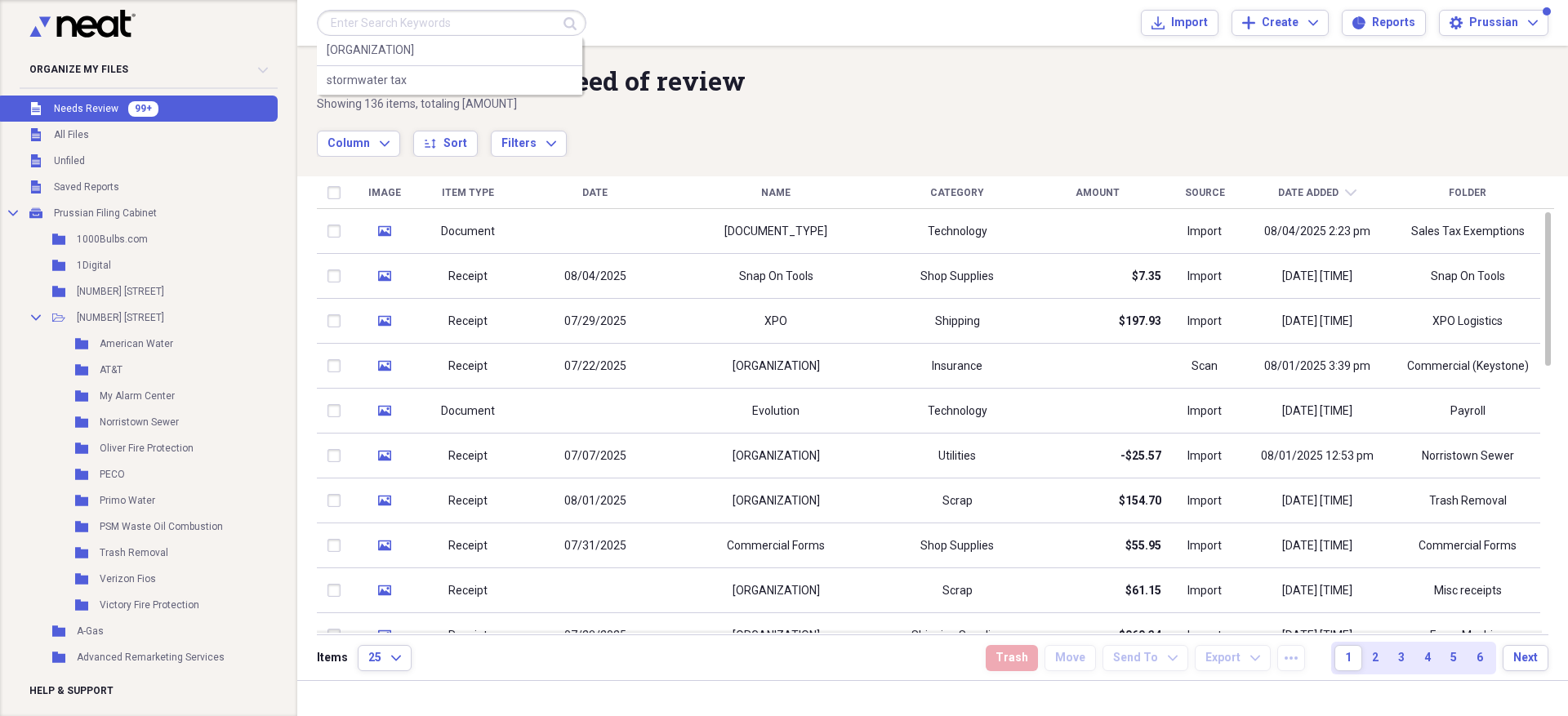 click at bounding box center (452, 23) 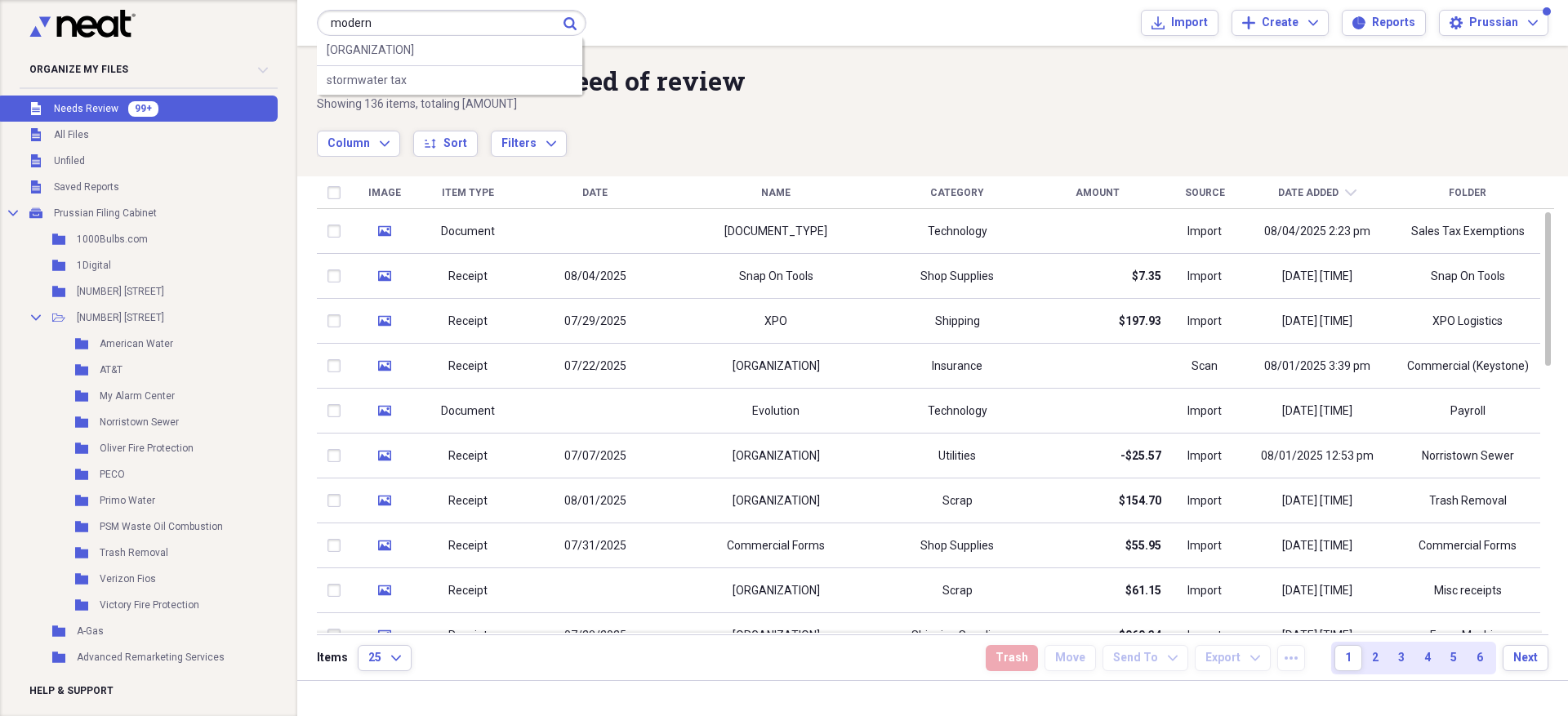 type on "modern" 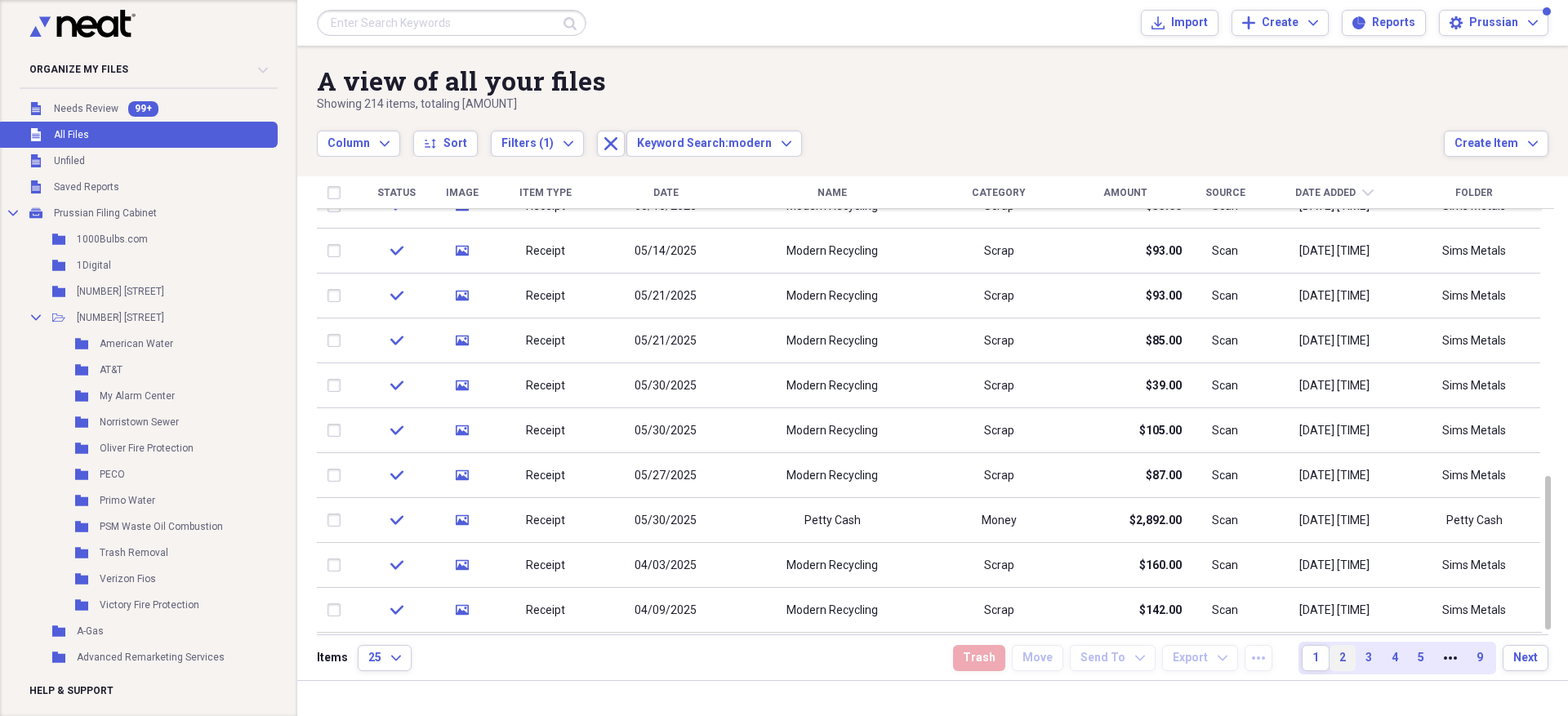 click on "2" at bounding box center [1343, 658] 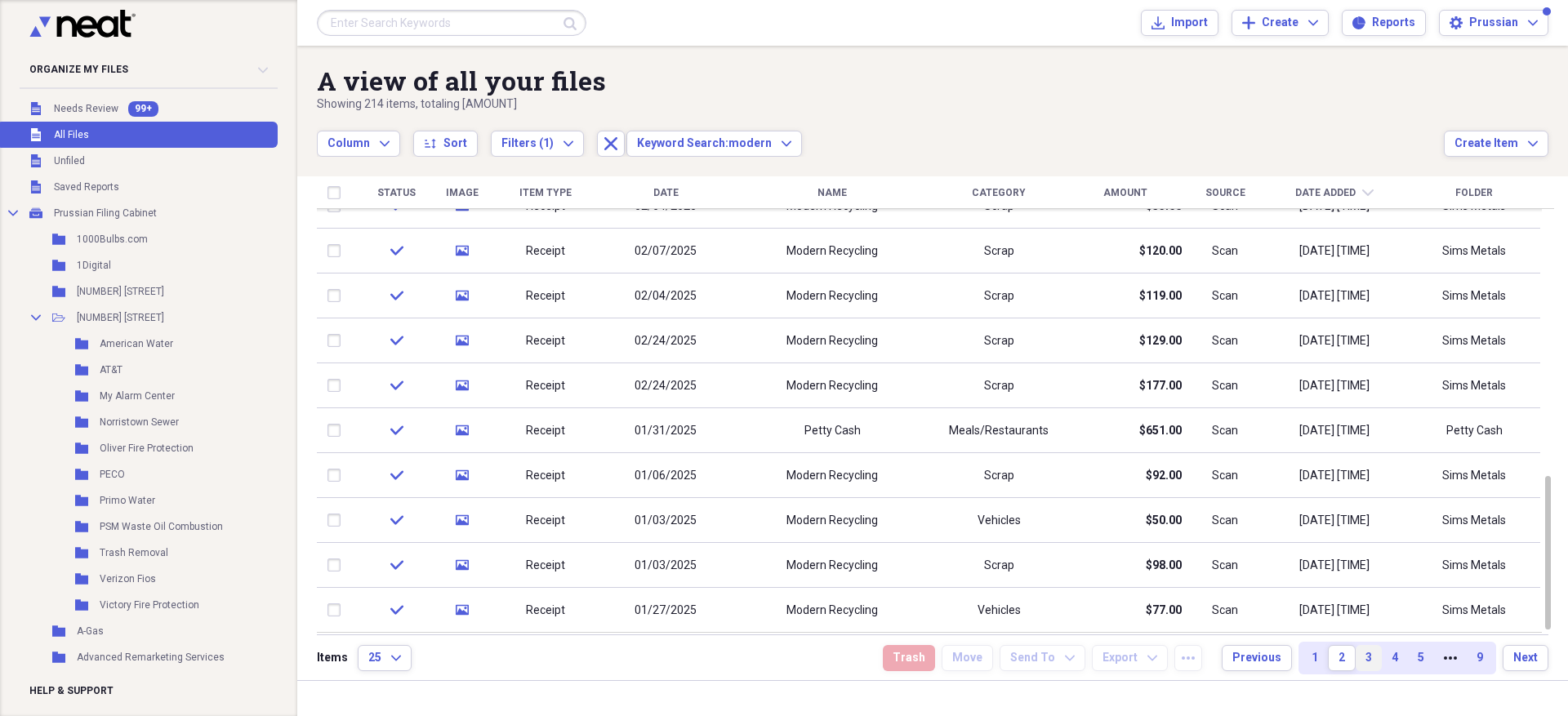 click on "3" at bounding box center [1369, 658] 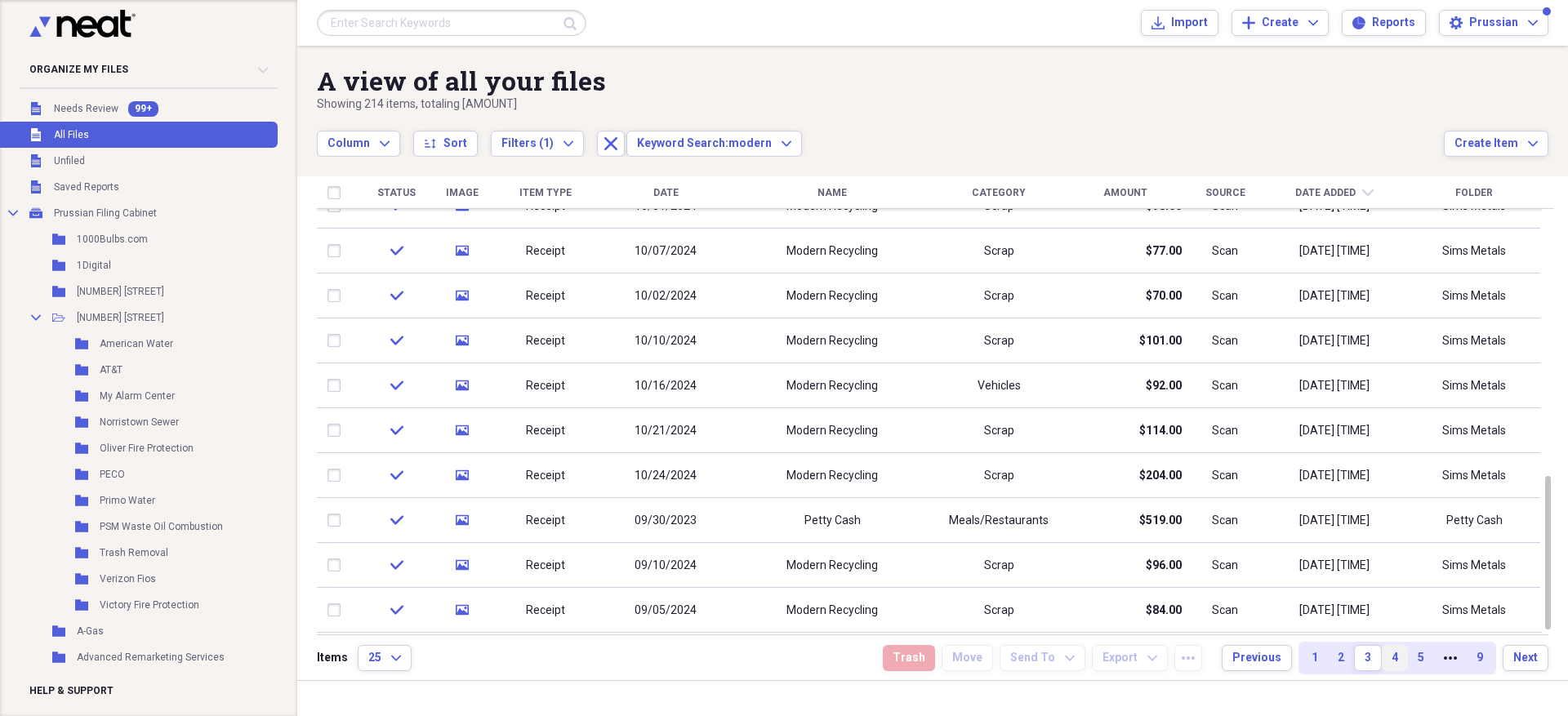 click on "4" at bounding box center (1395, 658) 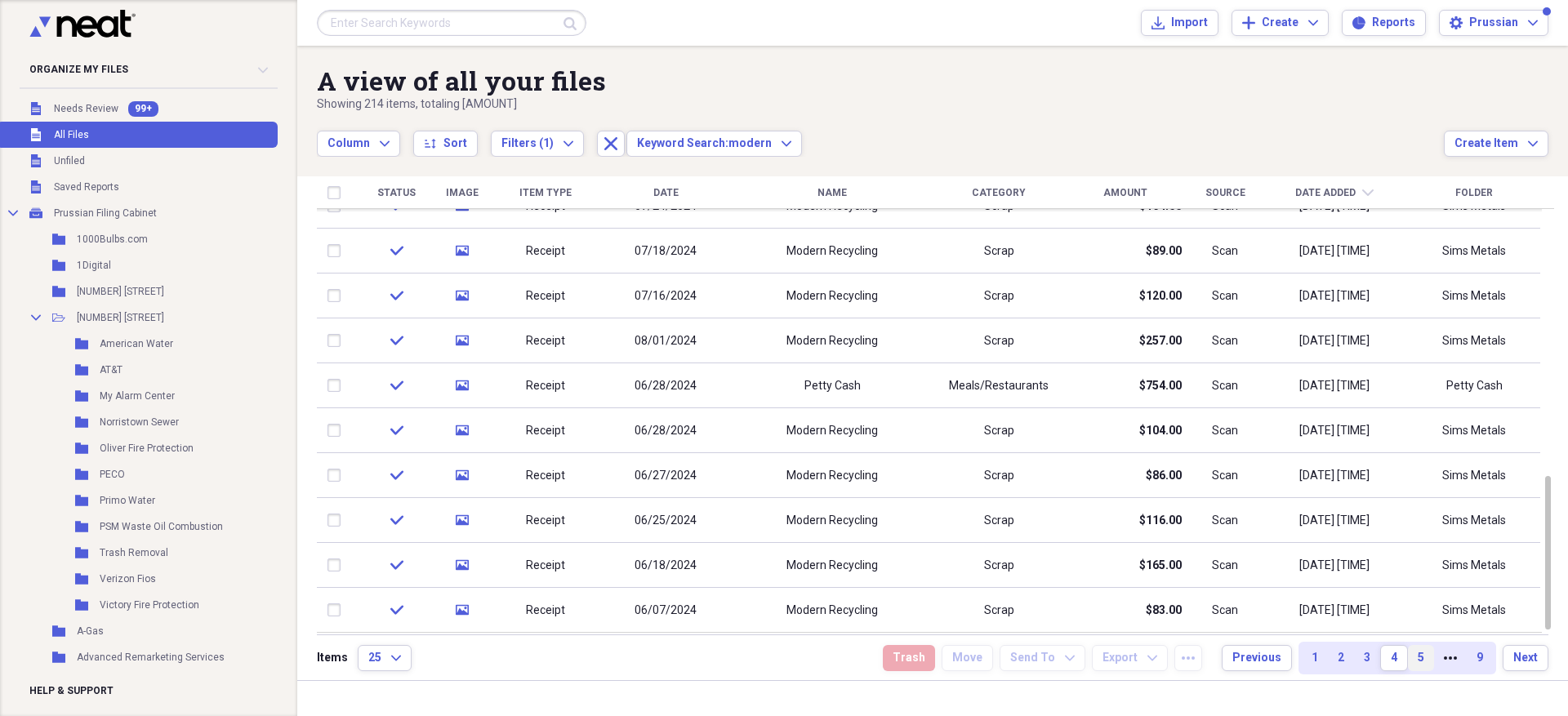 click on "5" at bounding box center (1421, 658) 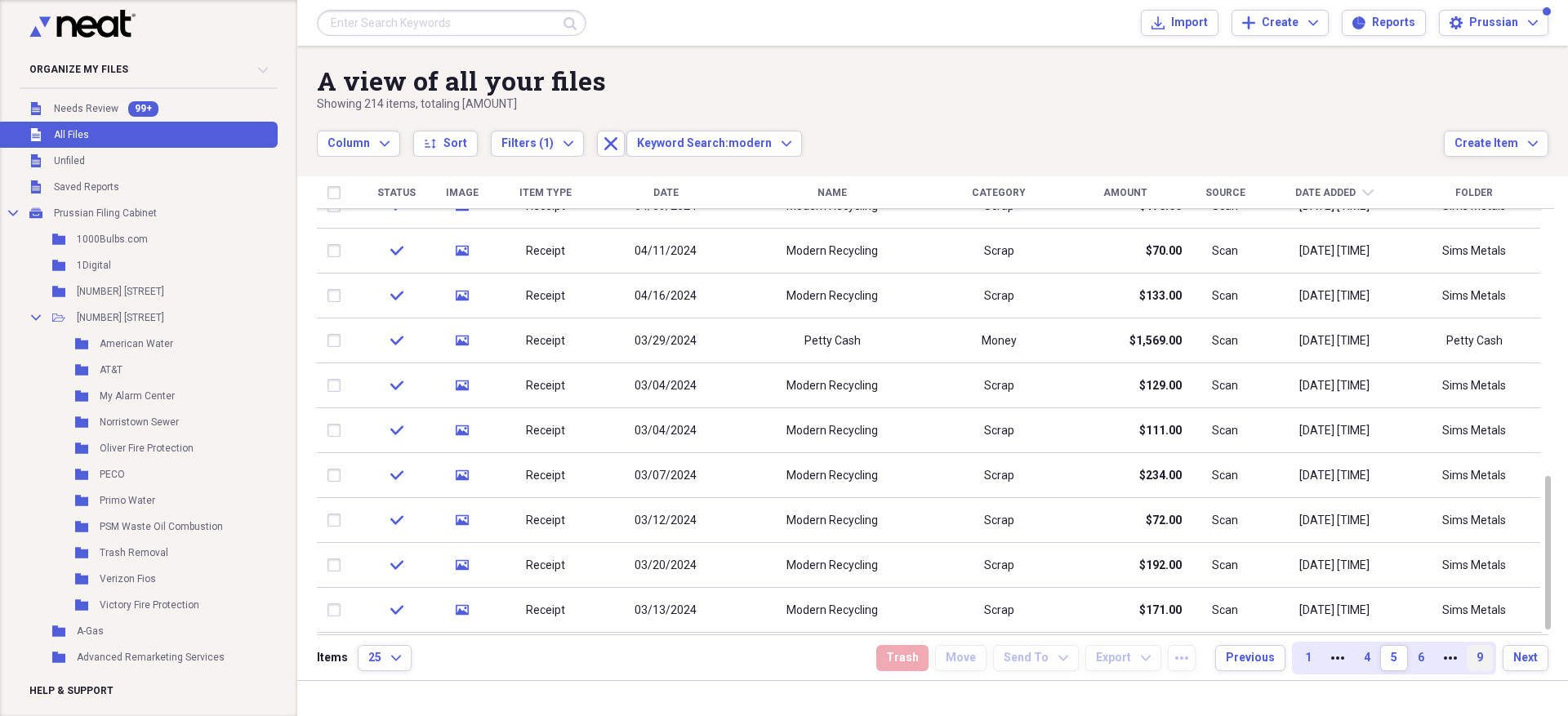 click on "9" at bounding box center [1480, 658] 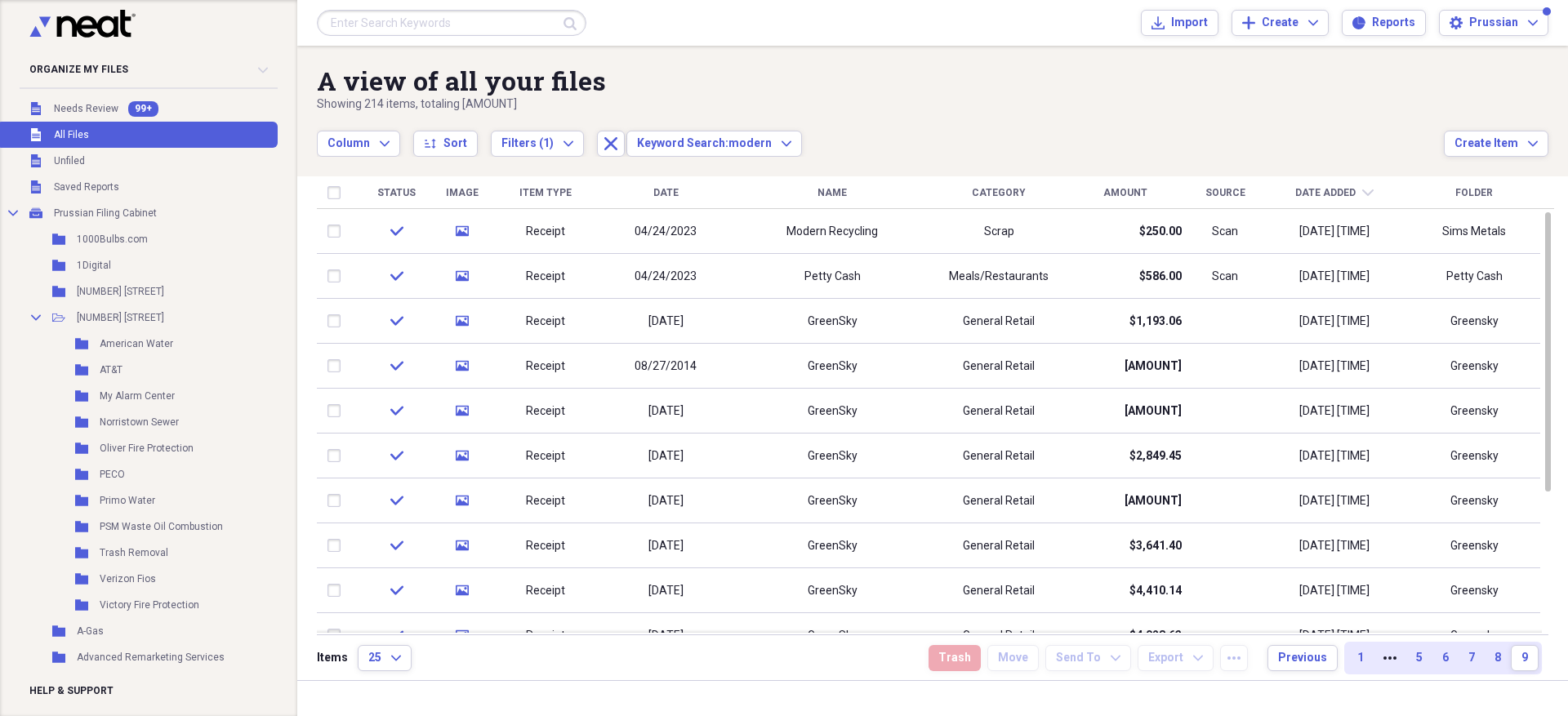 drag, startPoint x: 416, startPoint y: 17, endPoint x: 412, endPoint y: 3, distance: 14.56022 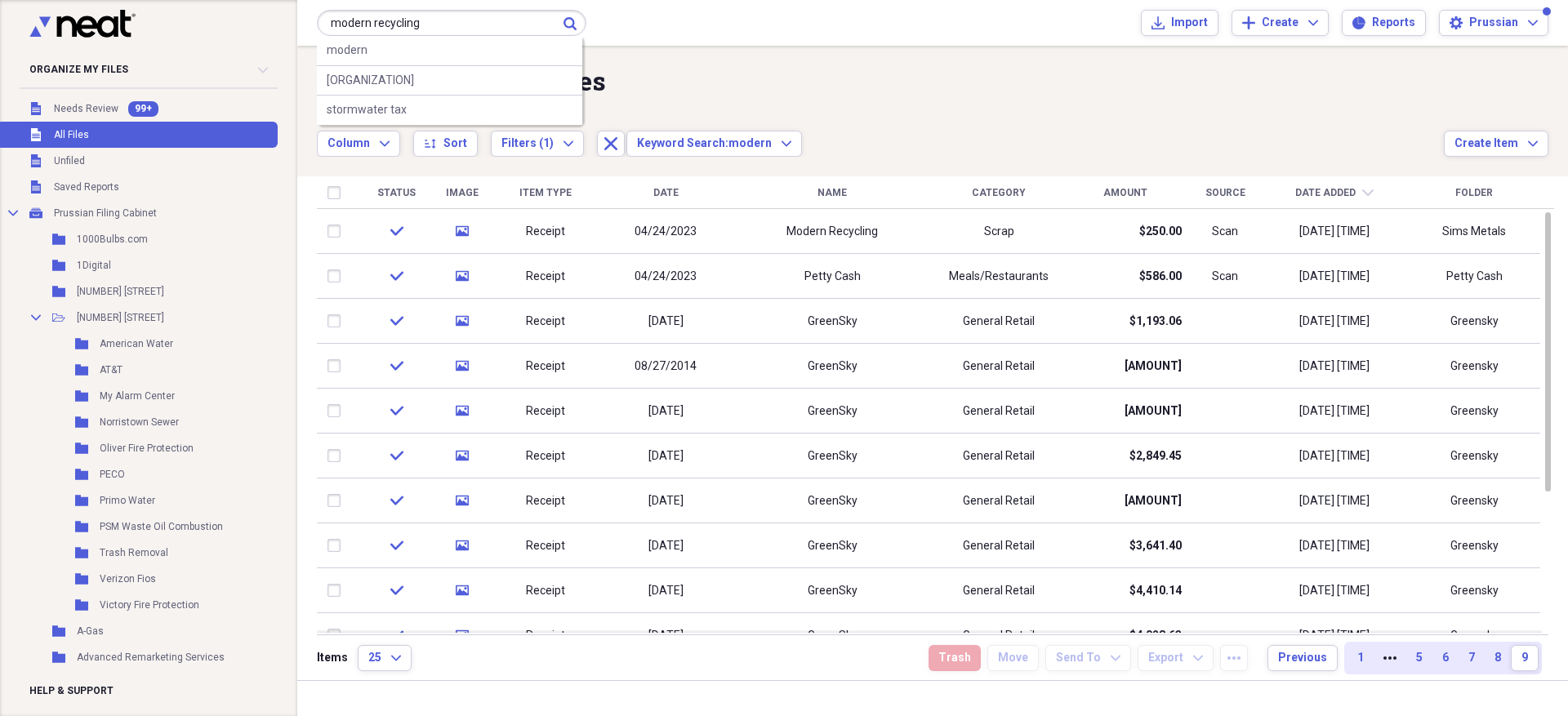 type on "modern recycling" 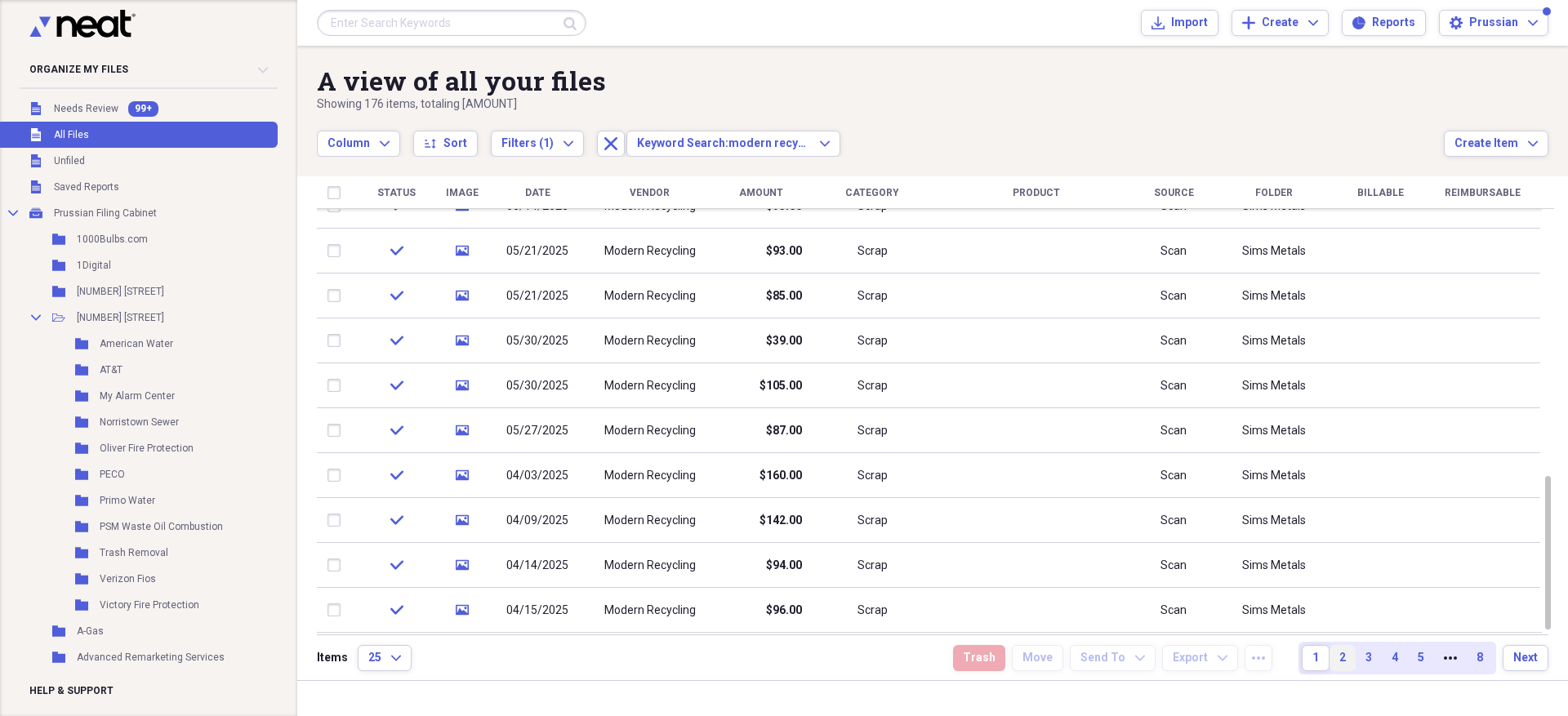 click on "2" at bounding box center [1343, 658] 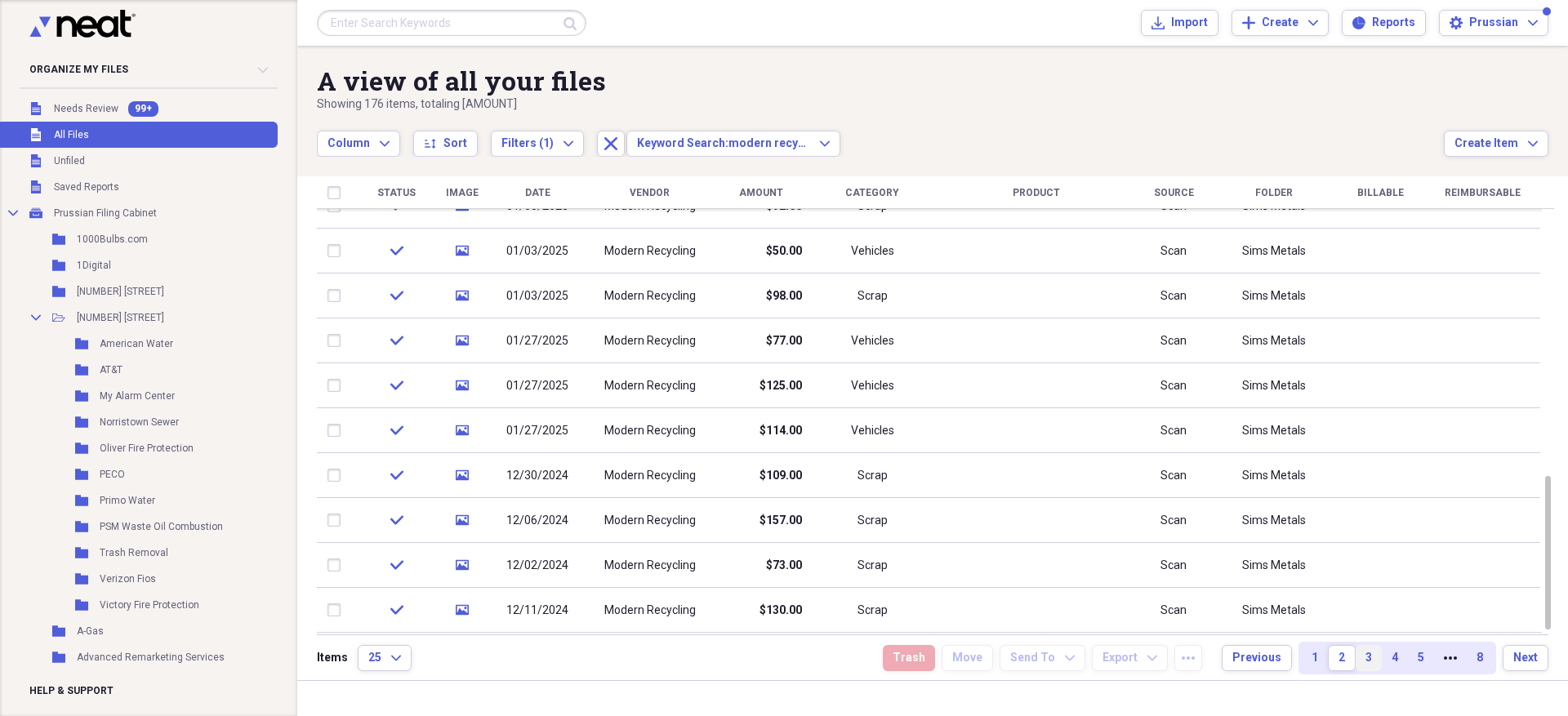 click on "3" at bounding box center [1369, 658] 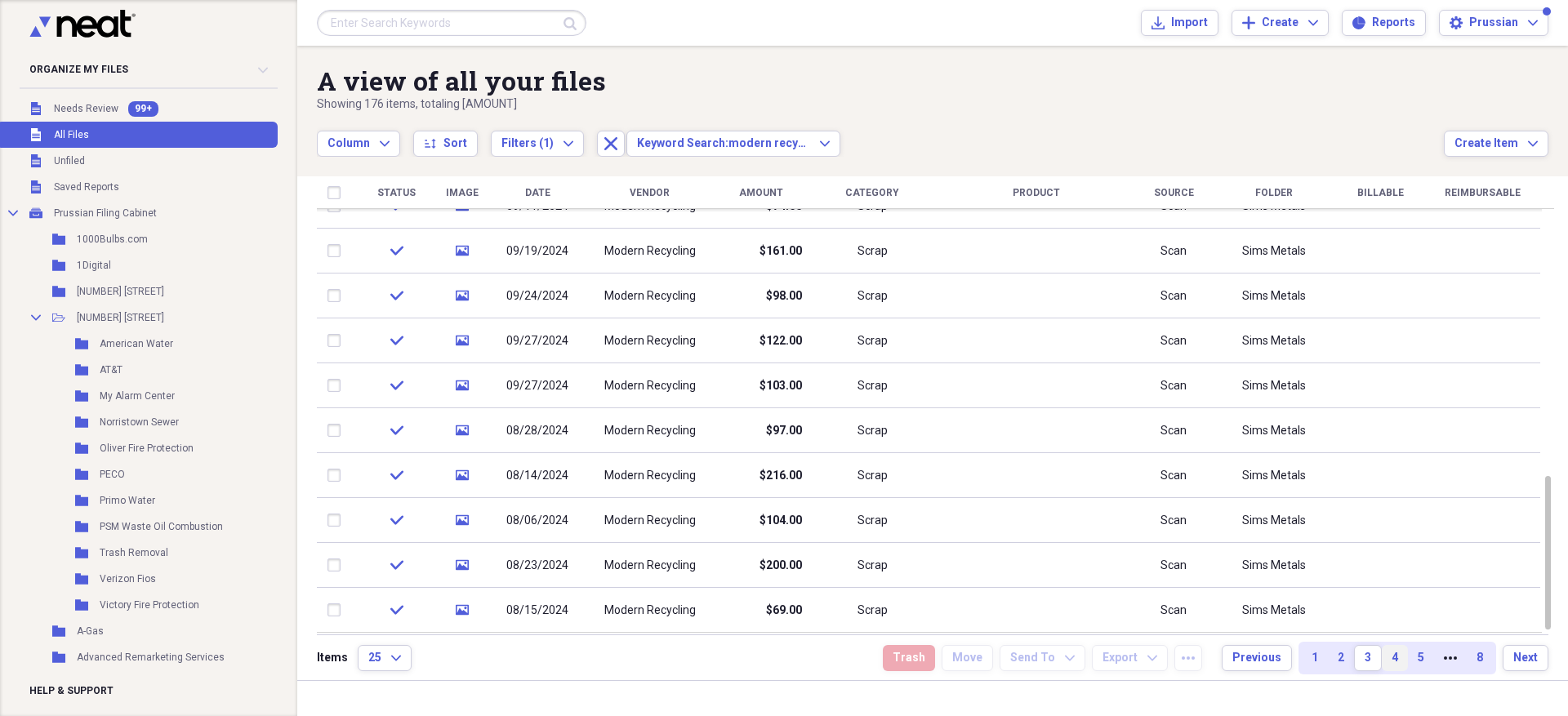 click on "4" at bounding box center [1395, 658] 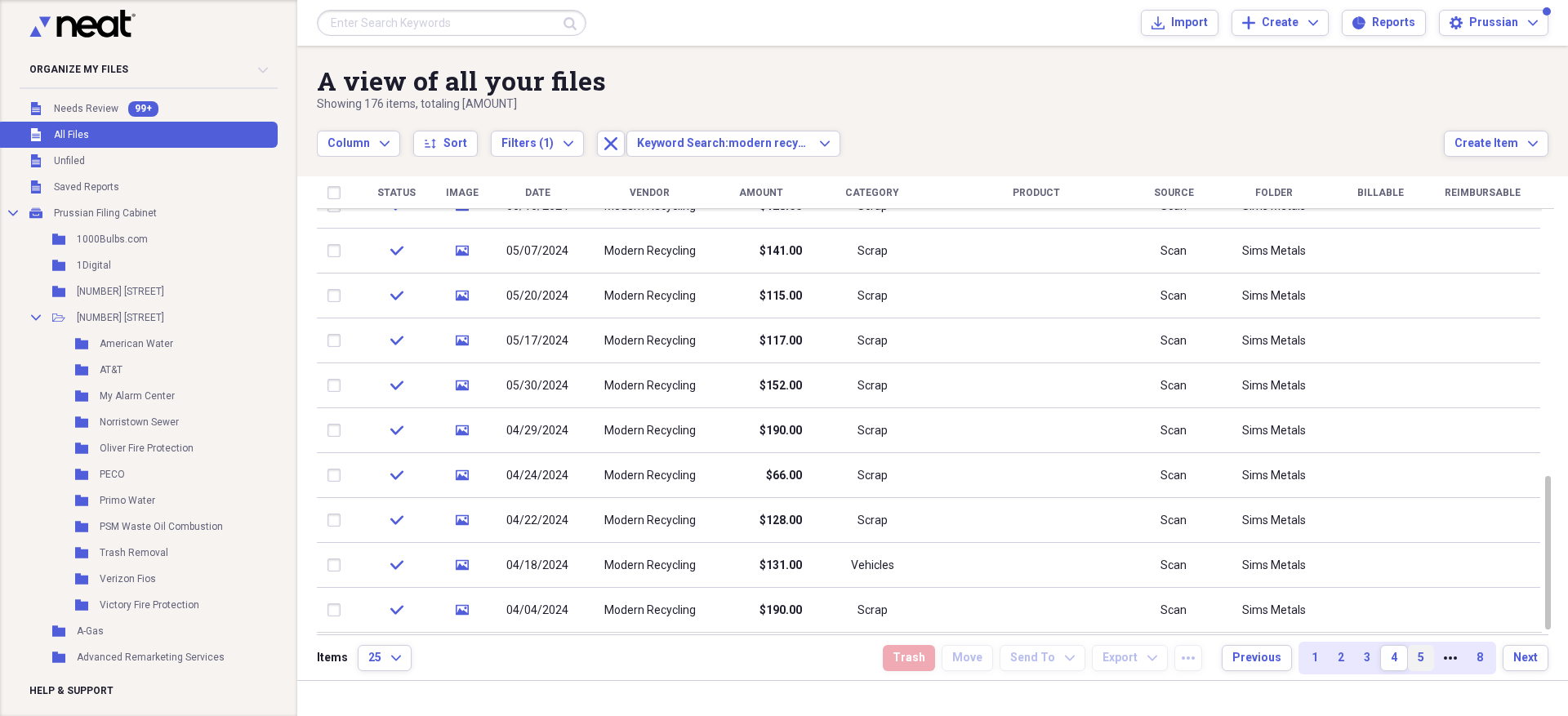 click on "5" at bounding box center [1421, 658] 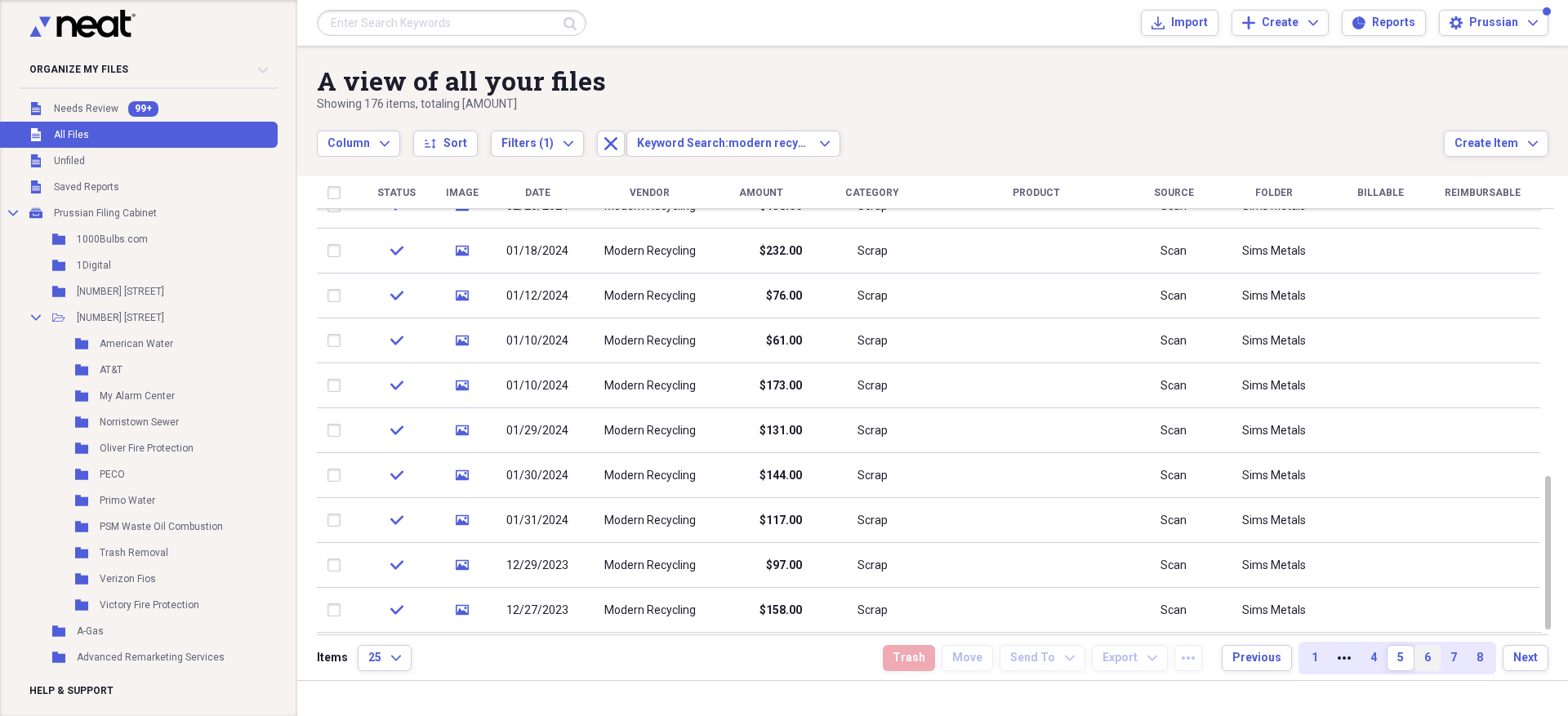 click on "6" at bounding box center [1428, 658] 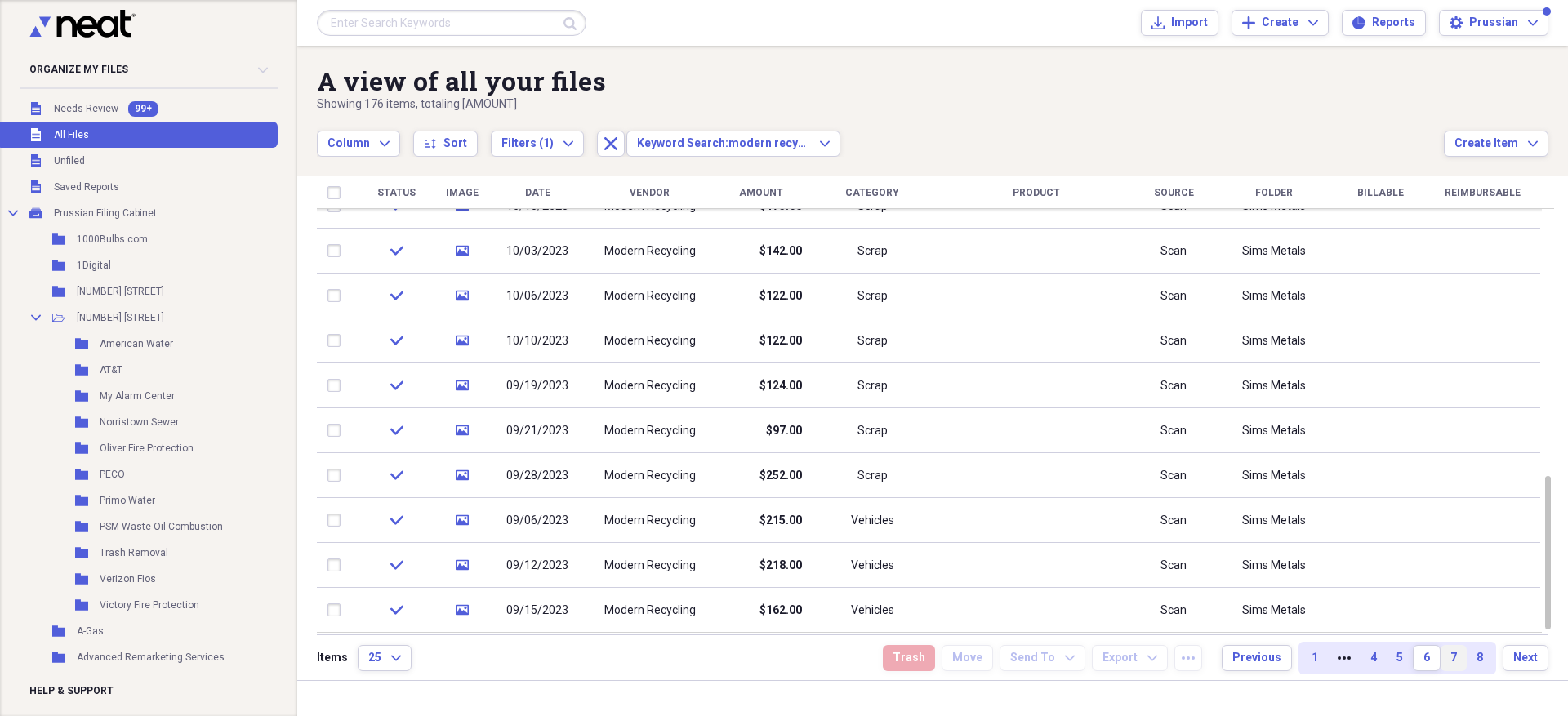 click on "7" at bounding box center [1454, 658] 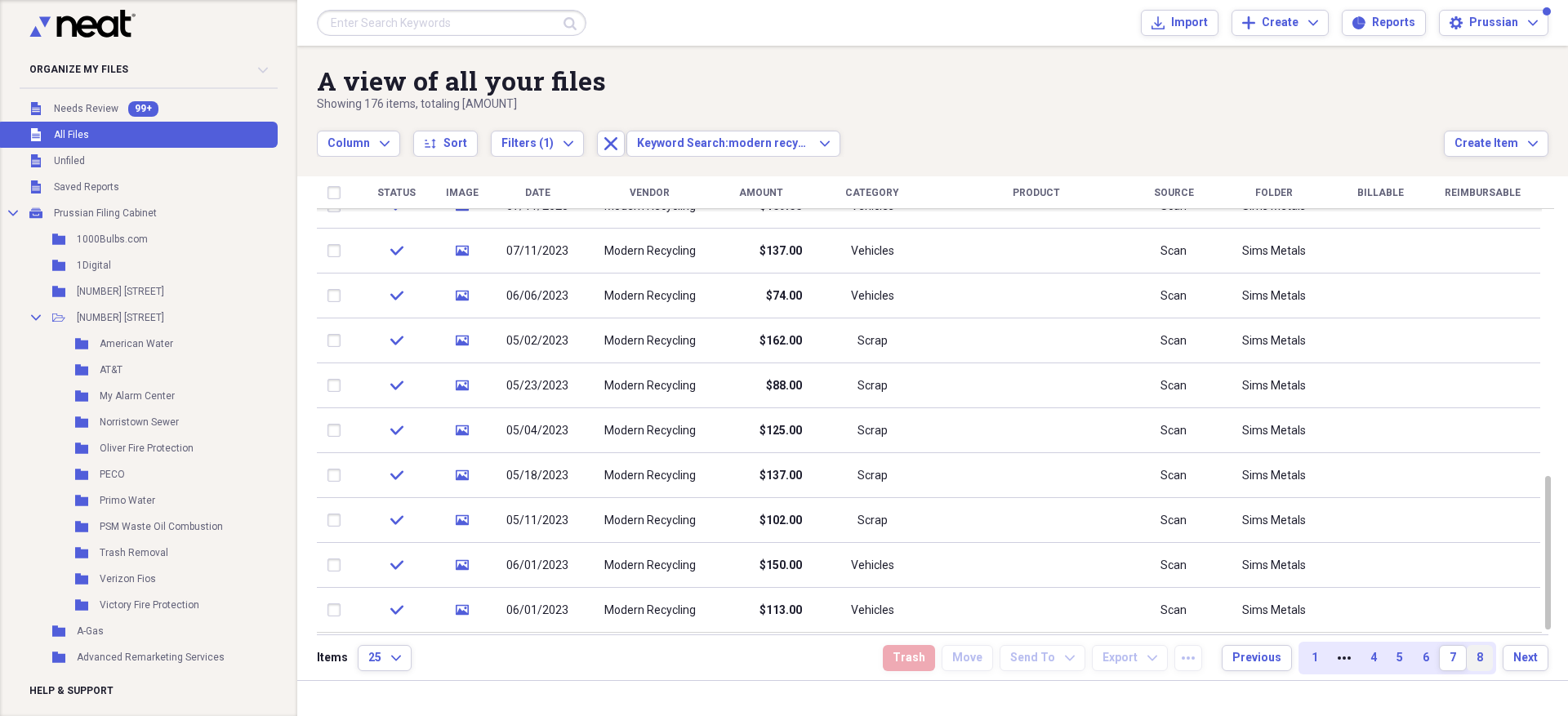 click on "8" at bounding box center (1480, 658) 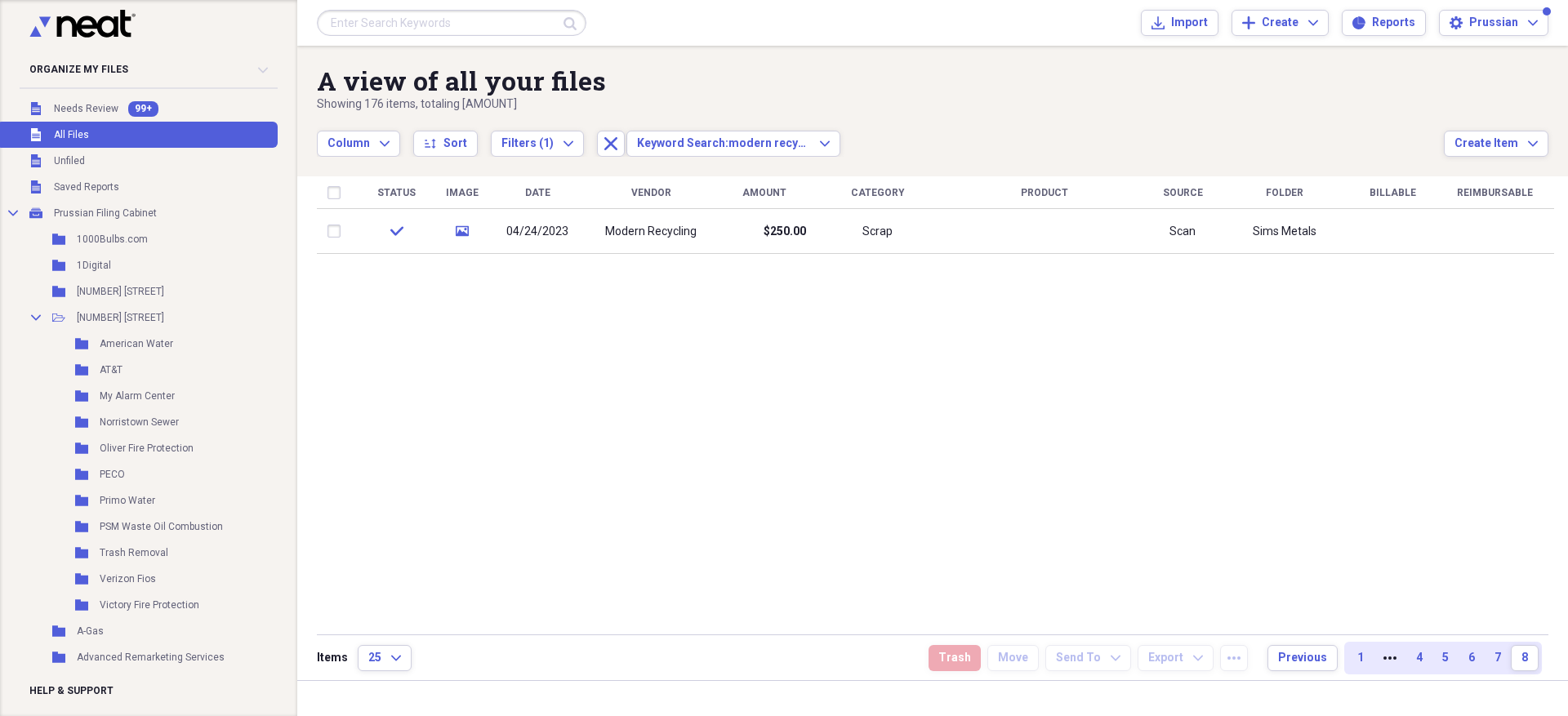 click on "[DATE] [VENDOR] [AMOUNT] [PRODUCT]" at bounding box center (935, 404) 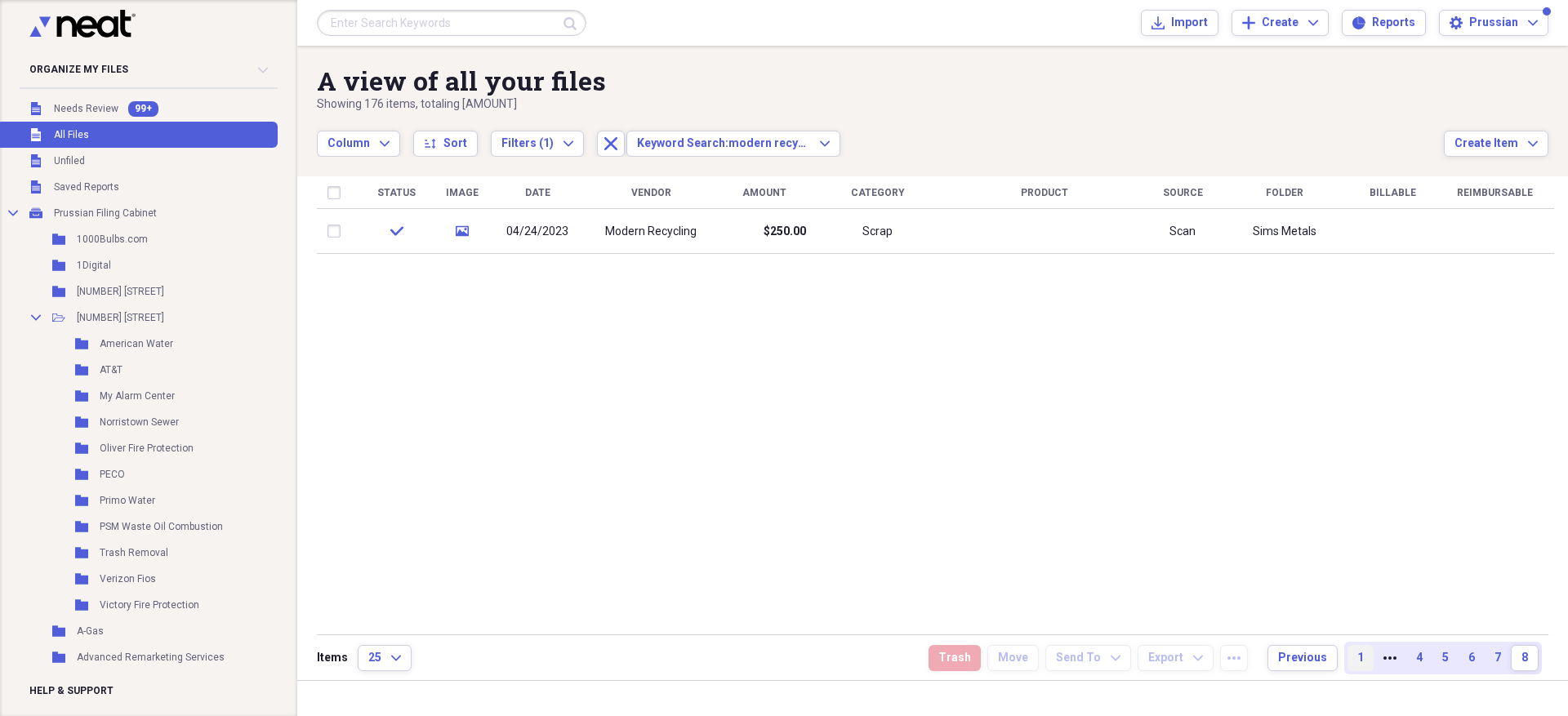 click on "1" at bounding box center (1361, 658) 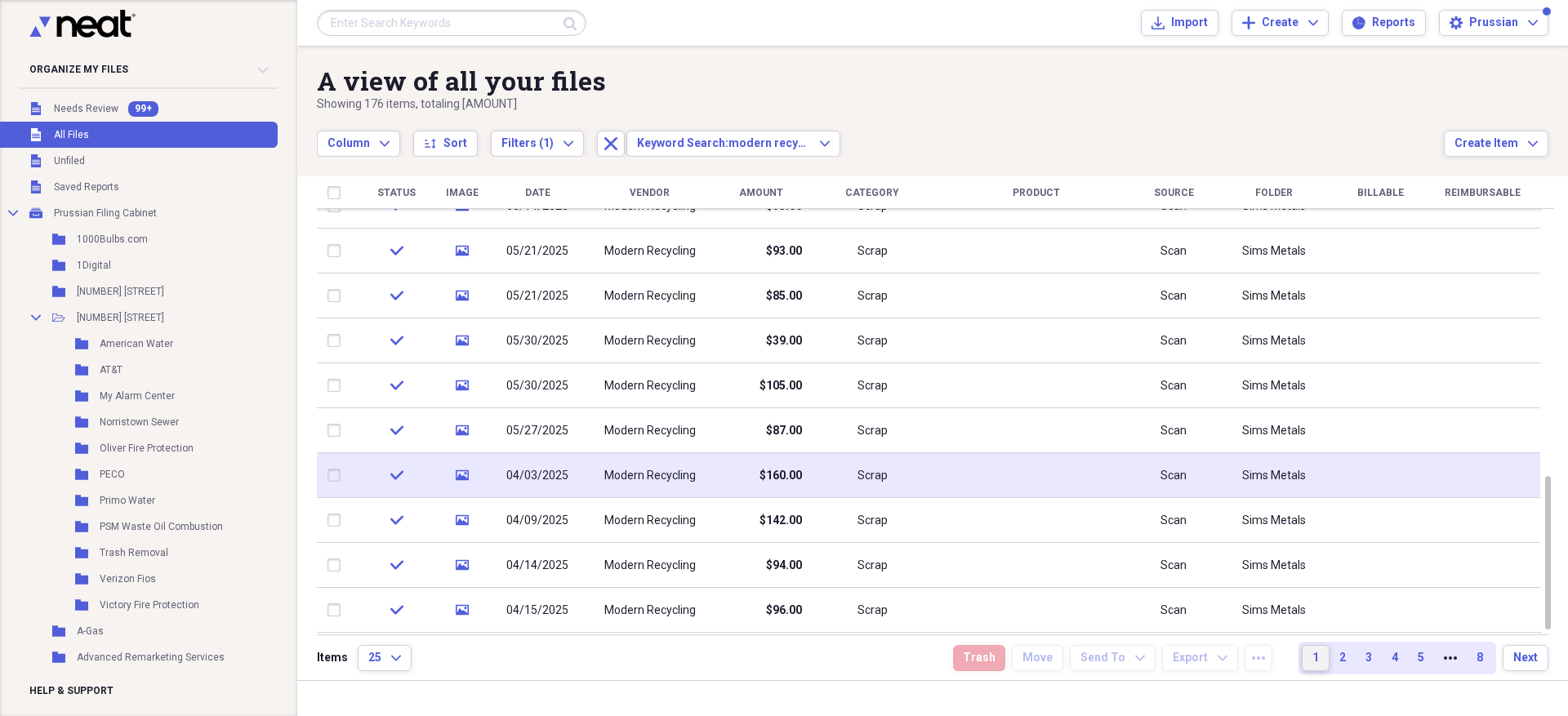 type 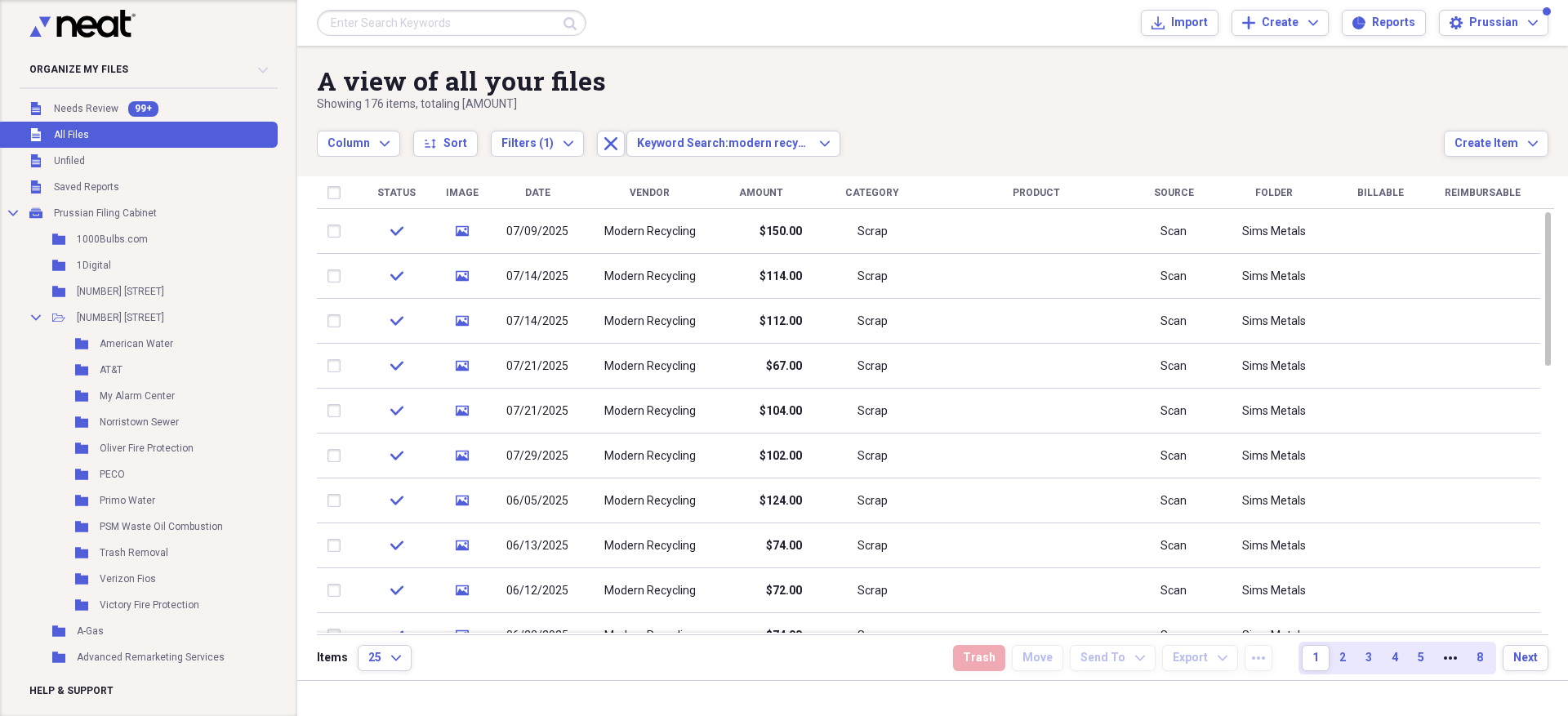 drag, startPoint x: 1501, startPoint y: 459, endPoint x: 1166, endPoint y: 99, distance: 491.757 